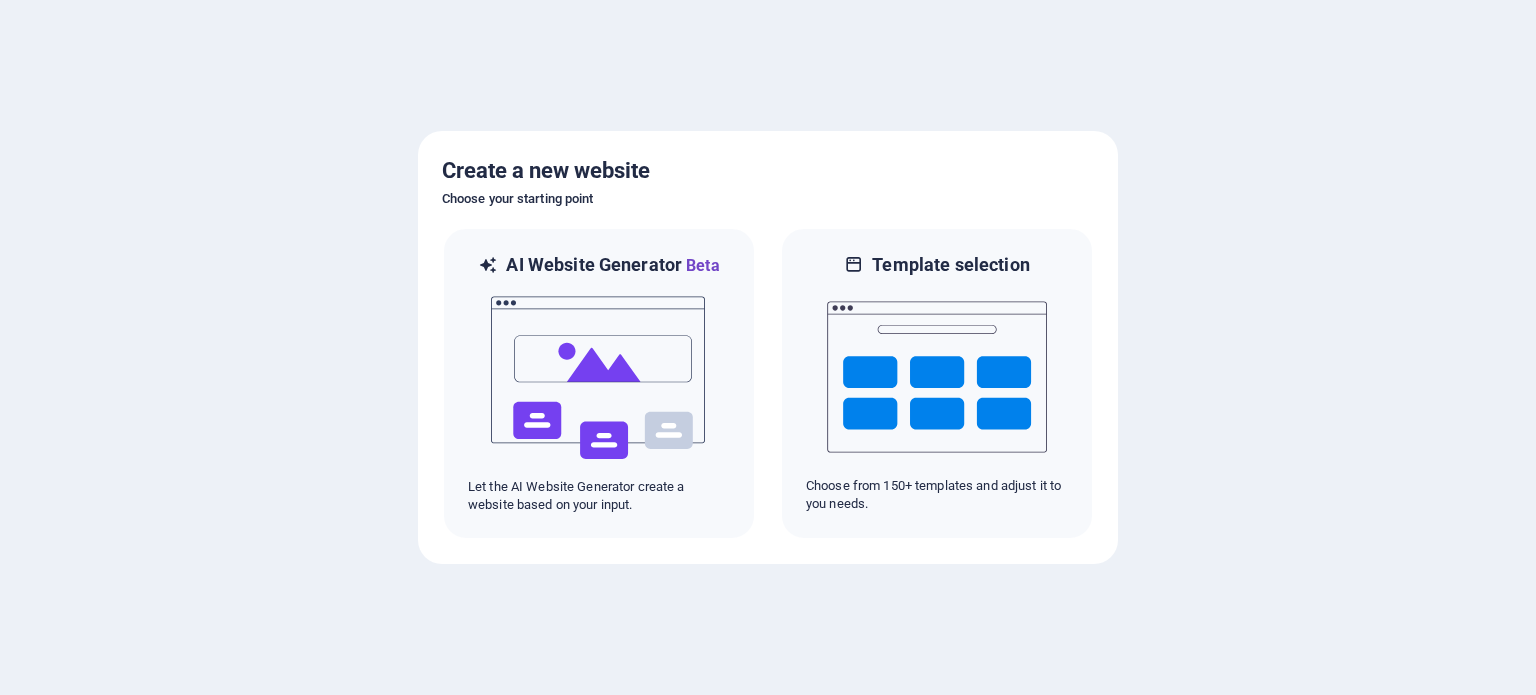 scroll, scrollTop: 0, scrollLeft: 0, axis: both 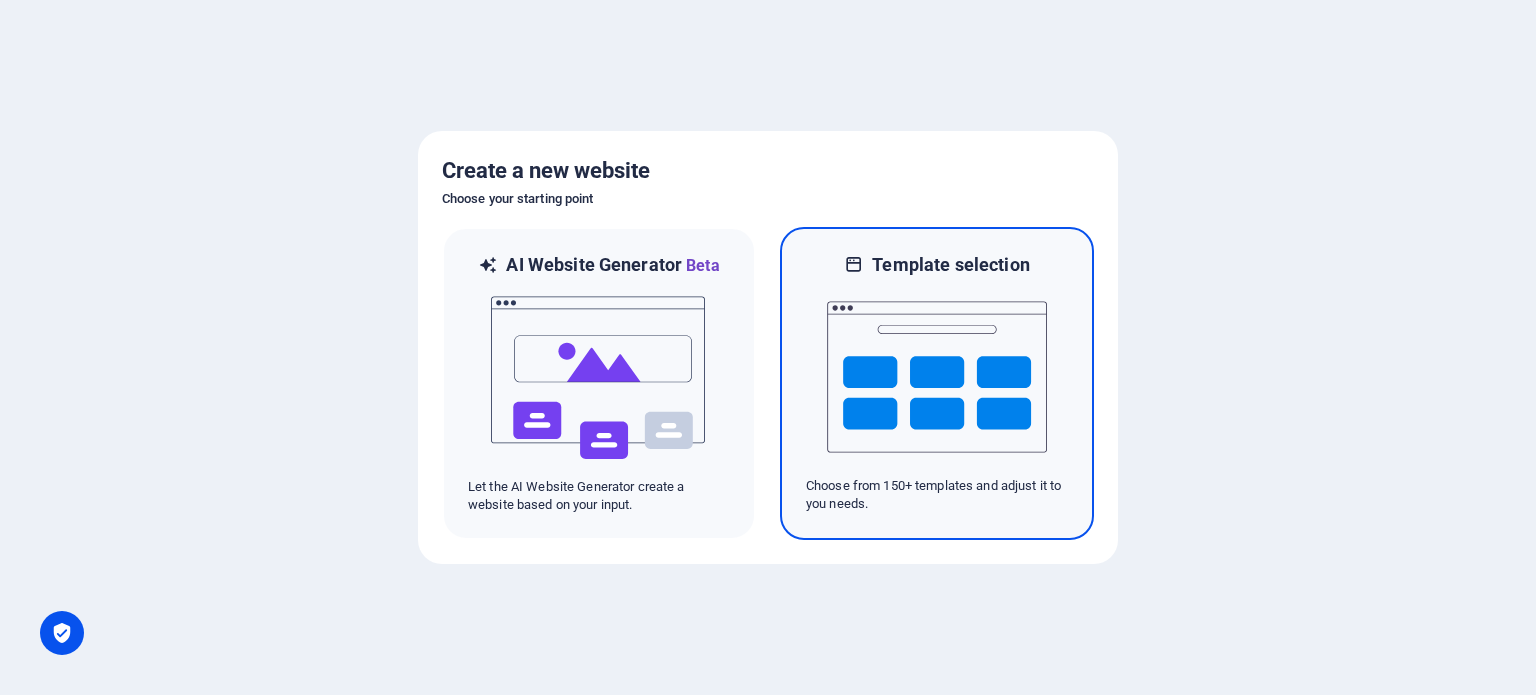 click at bounding box center (937, 377) 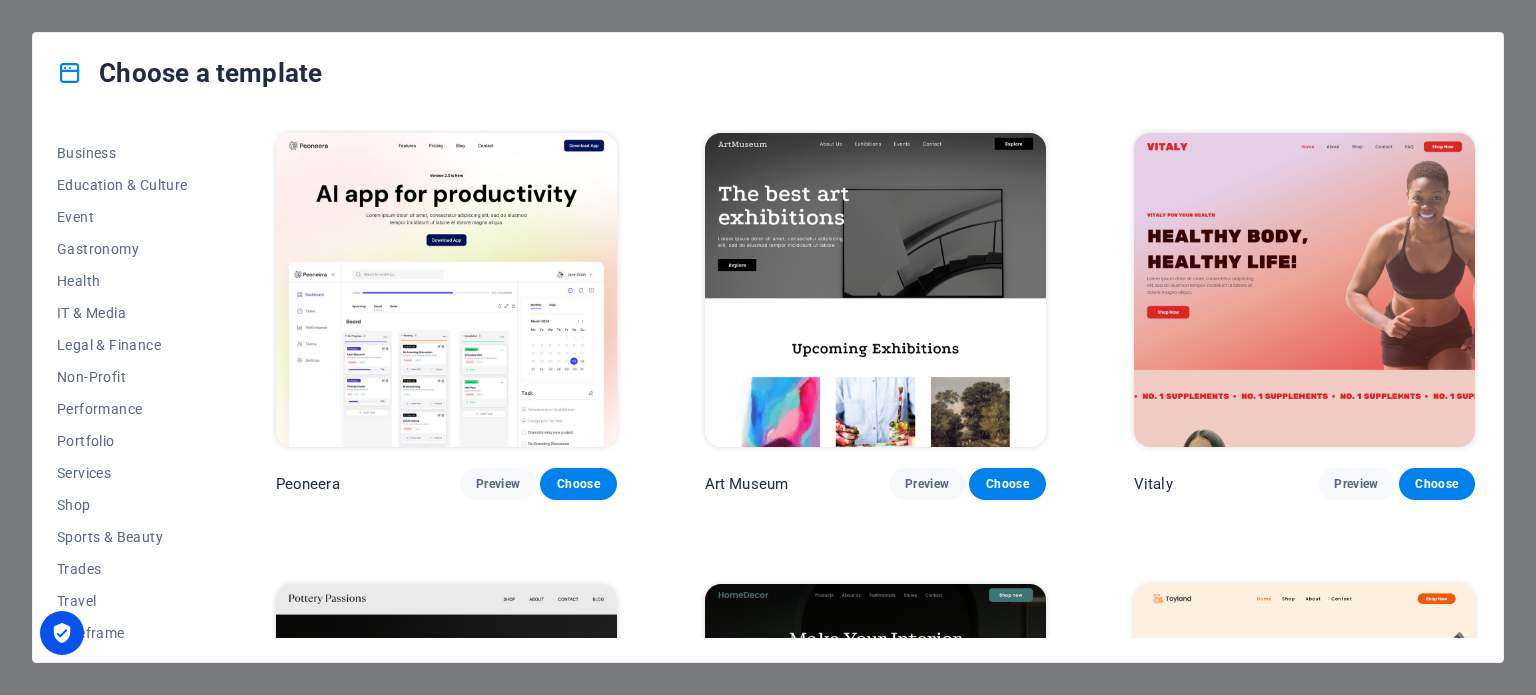 scroll, scrollTop: 322, scrollLeft: 0, axis: vertical 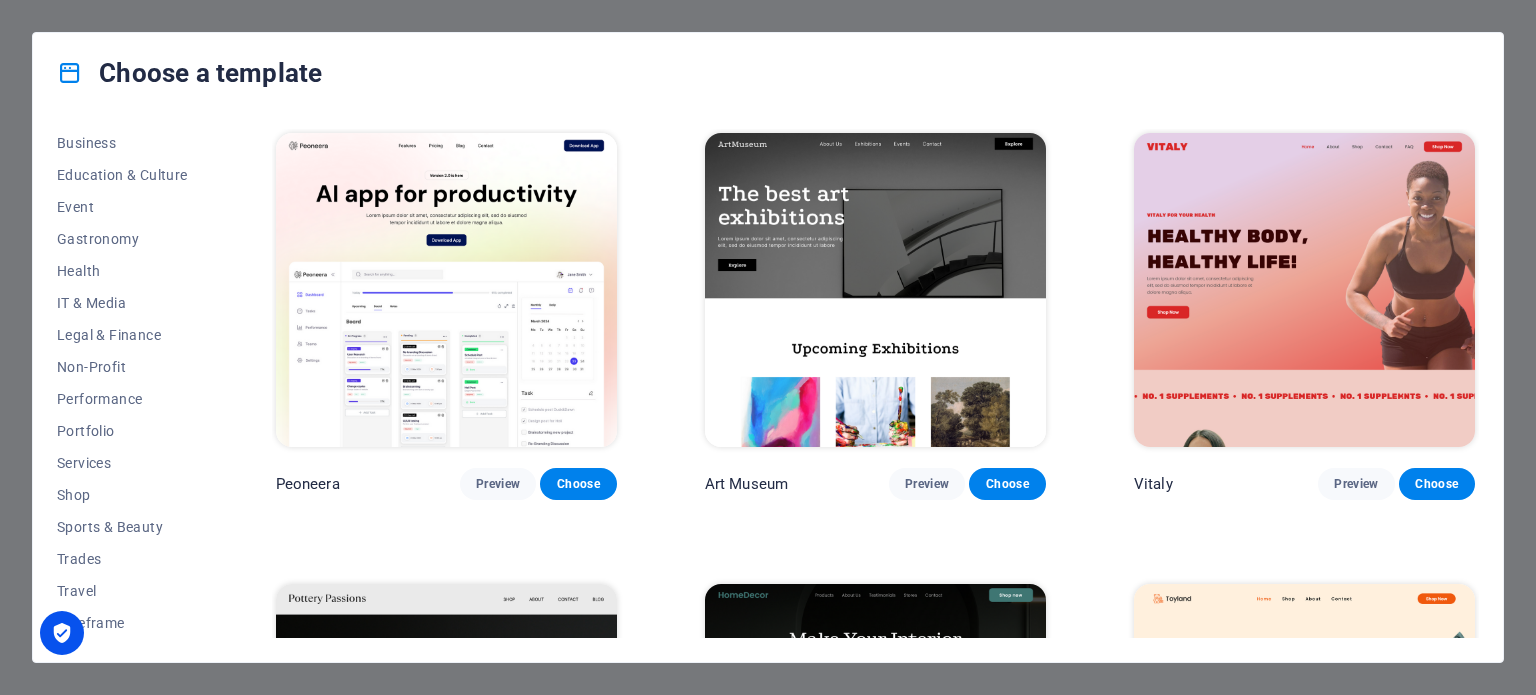 click at bounding box center (70, 73) 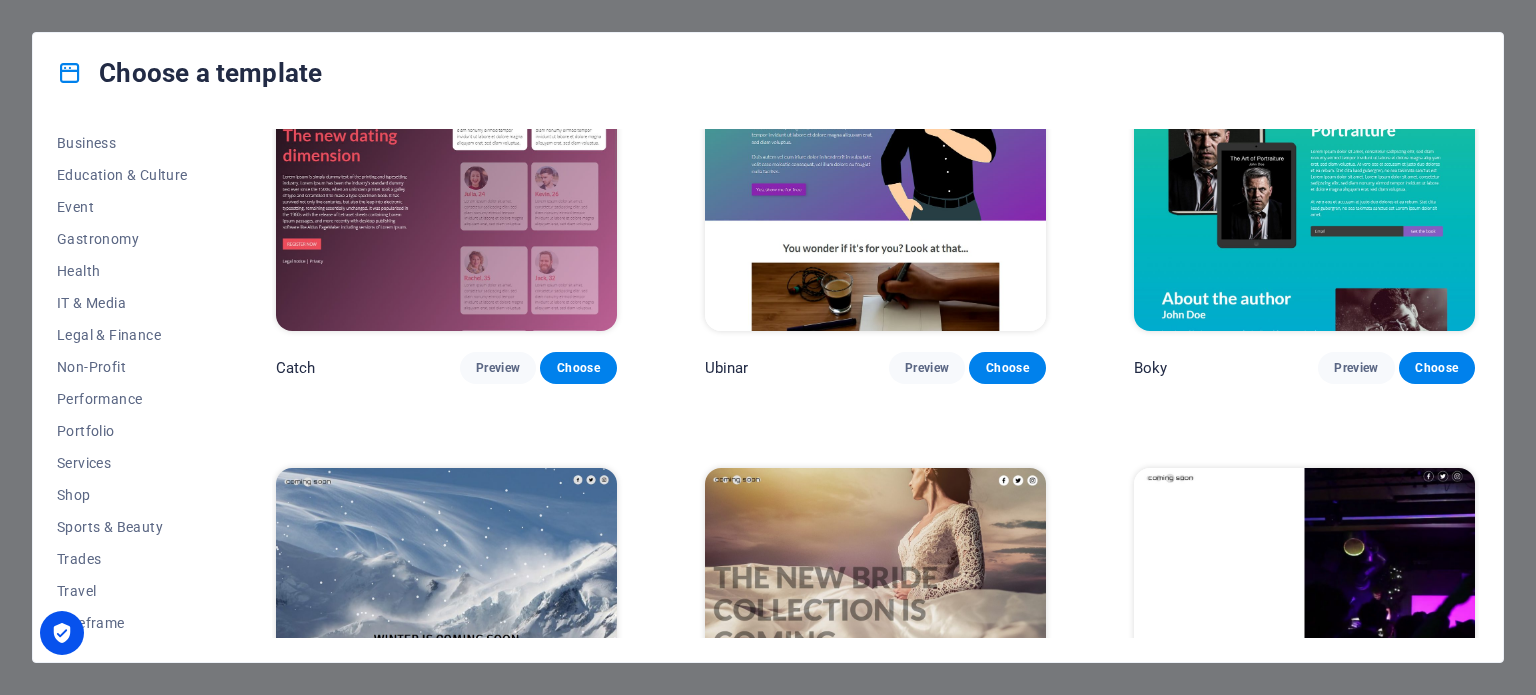 scroll, scrollTop: 25474, scrollLeft: 0, axis: vertical 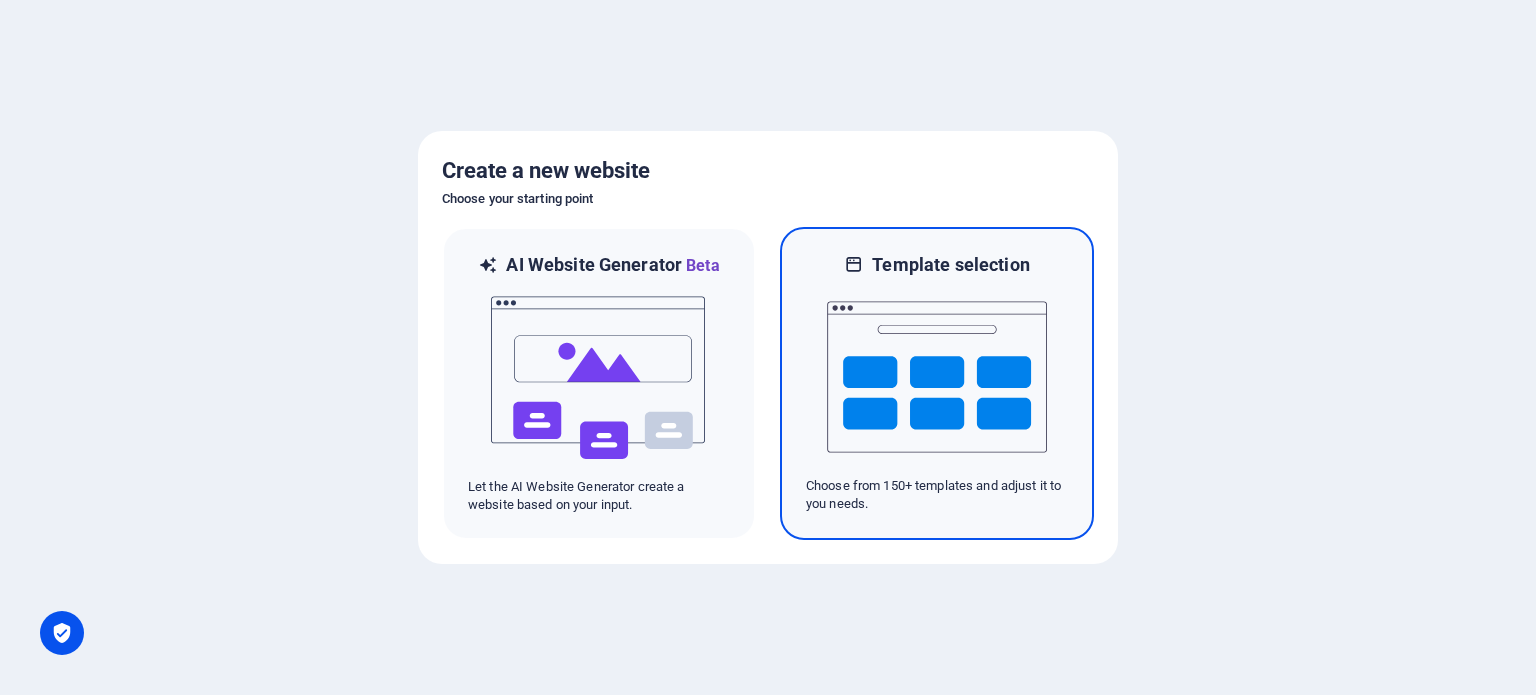 click at bounding box center (937, 377) 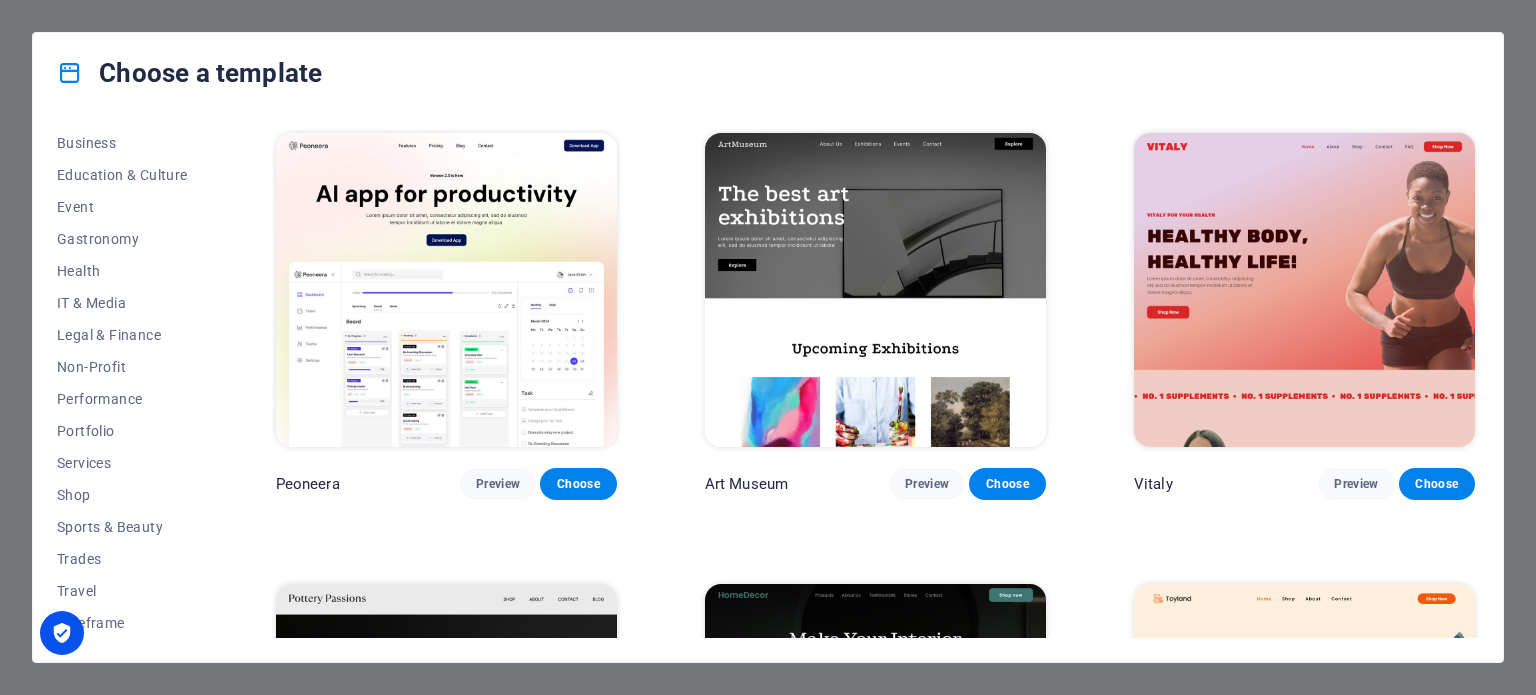 scroll, scrollTop: 0, scrollLeft: 0, axis: both 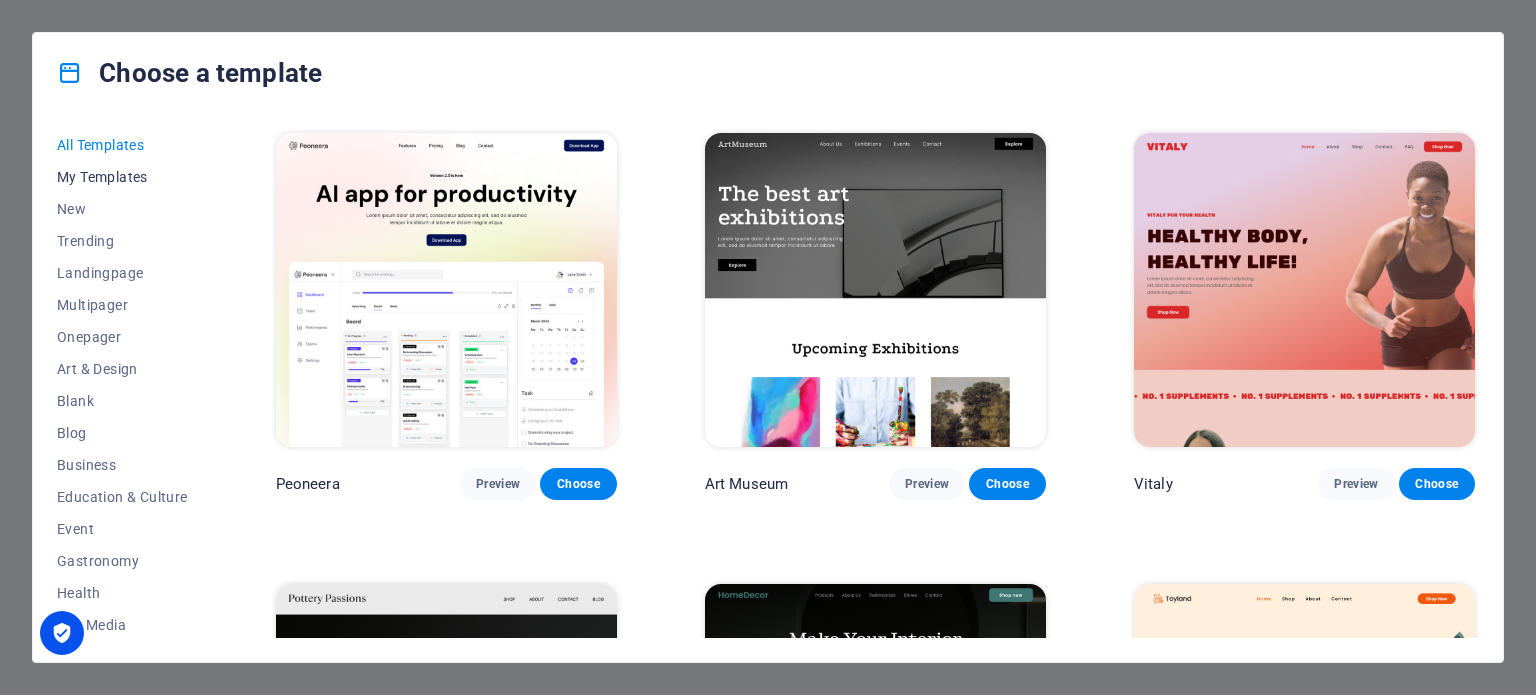 click on "My Templates" at bounding box center (122, 177) 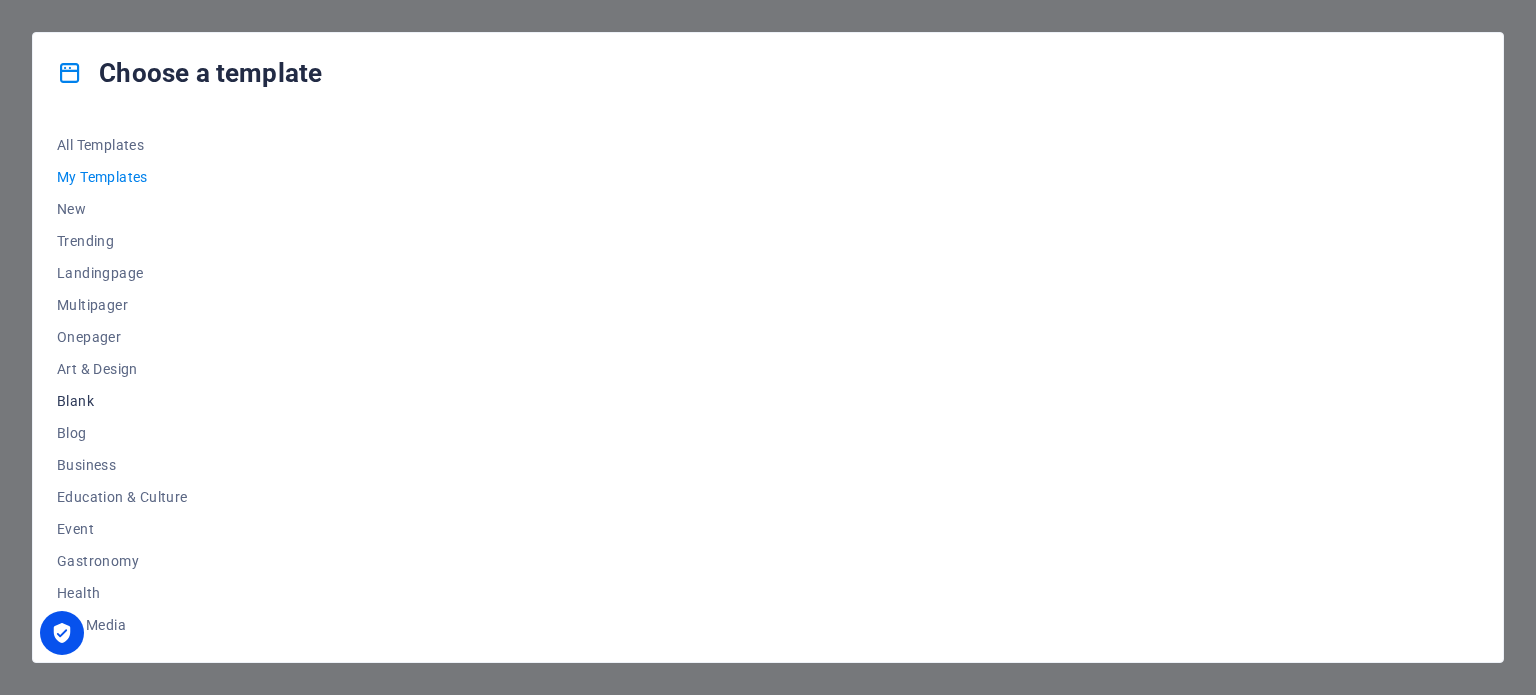 click on "Blank" at bounding box center (122, 401) 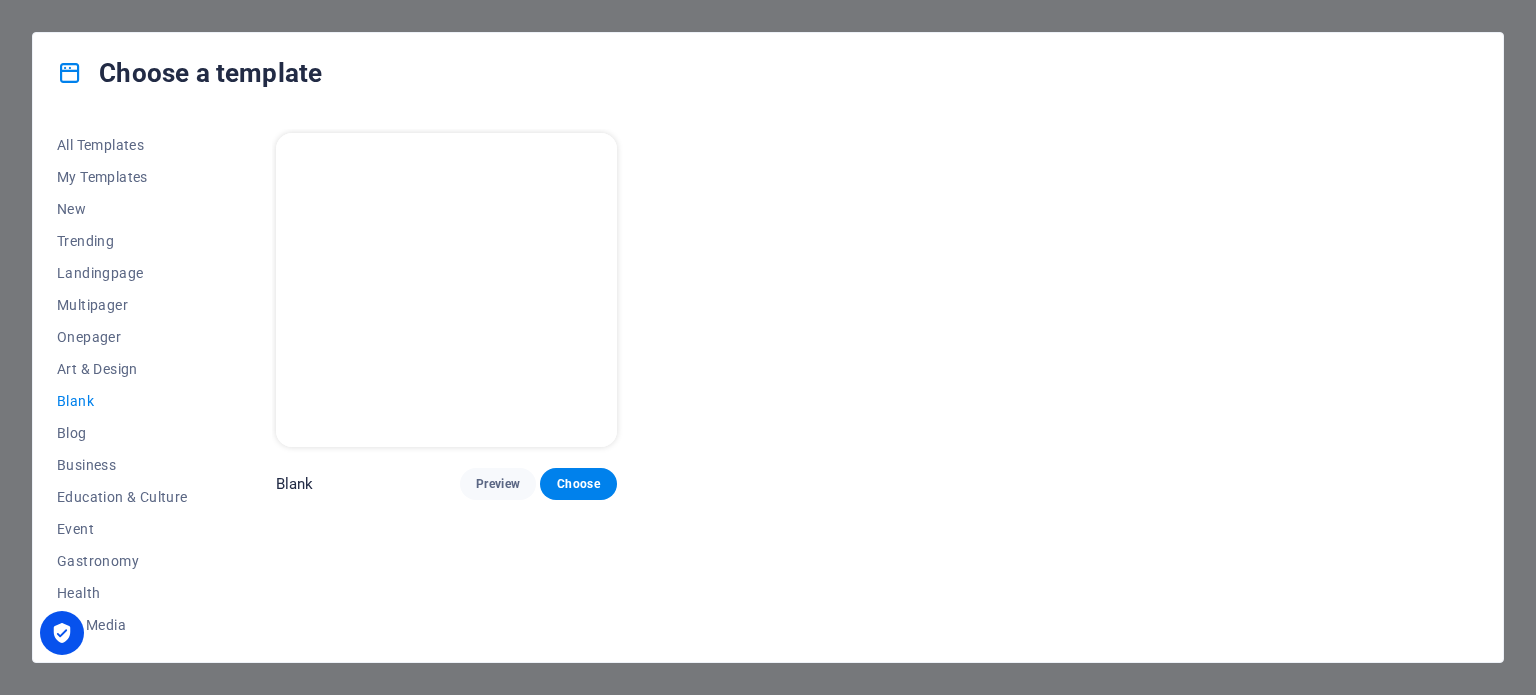 drag, startPoint x: 208, startPoint y: 294, endPoint x: 220, endPoint y: 459, distance: 165.43579 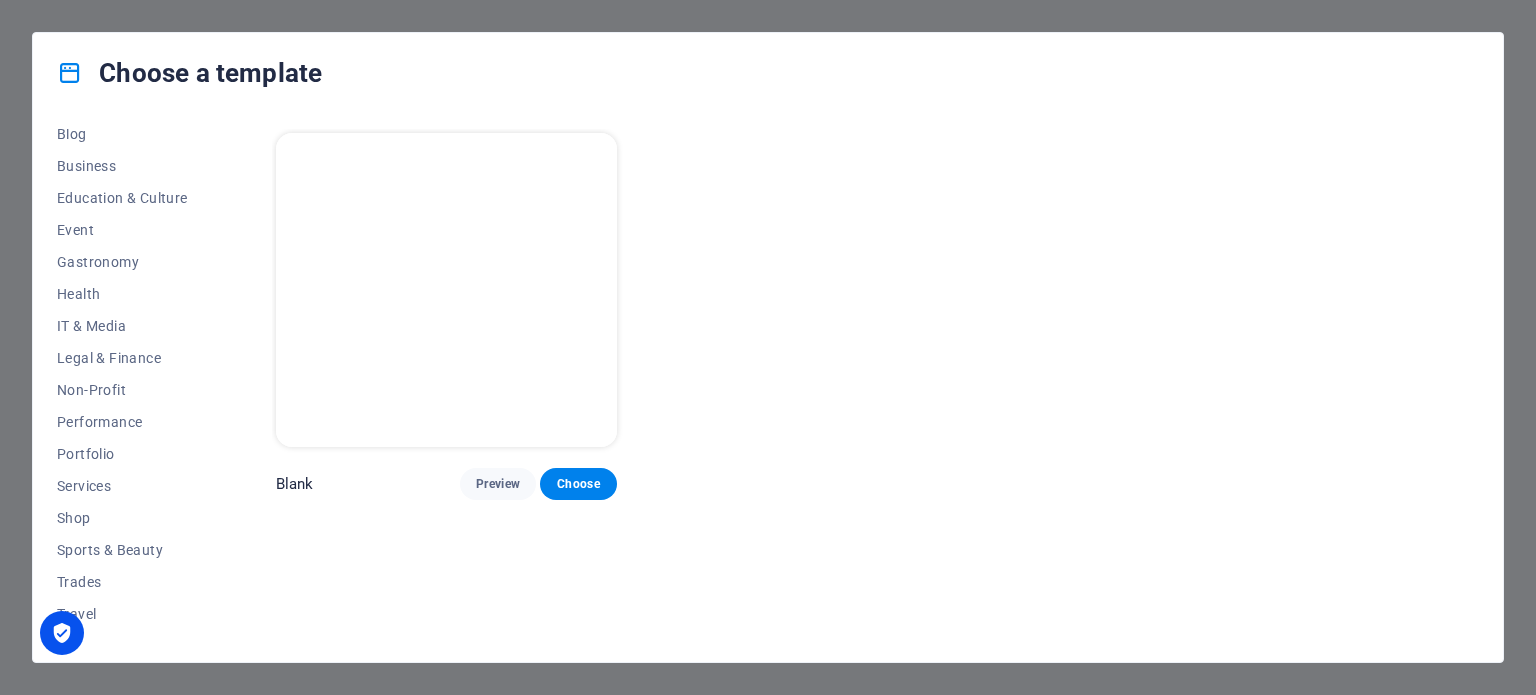 scroll, scrollTop: 322, scrollLeft: 0, axis: vertical 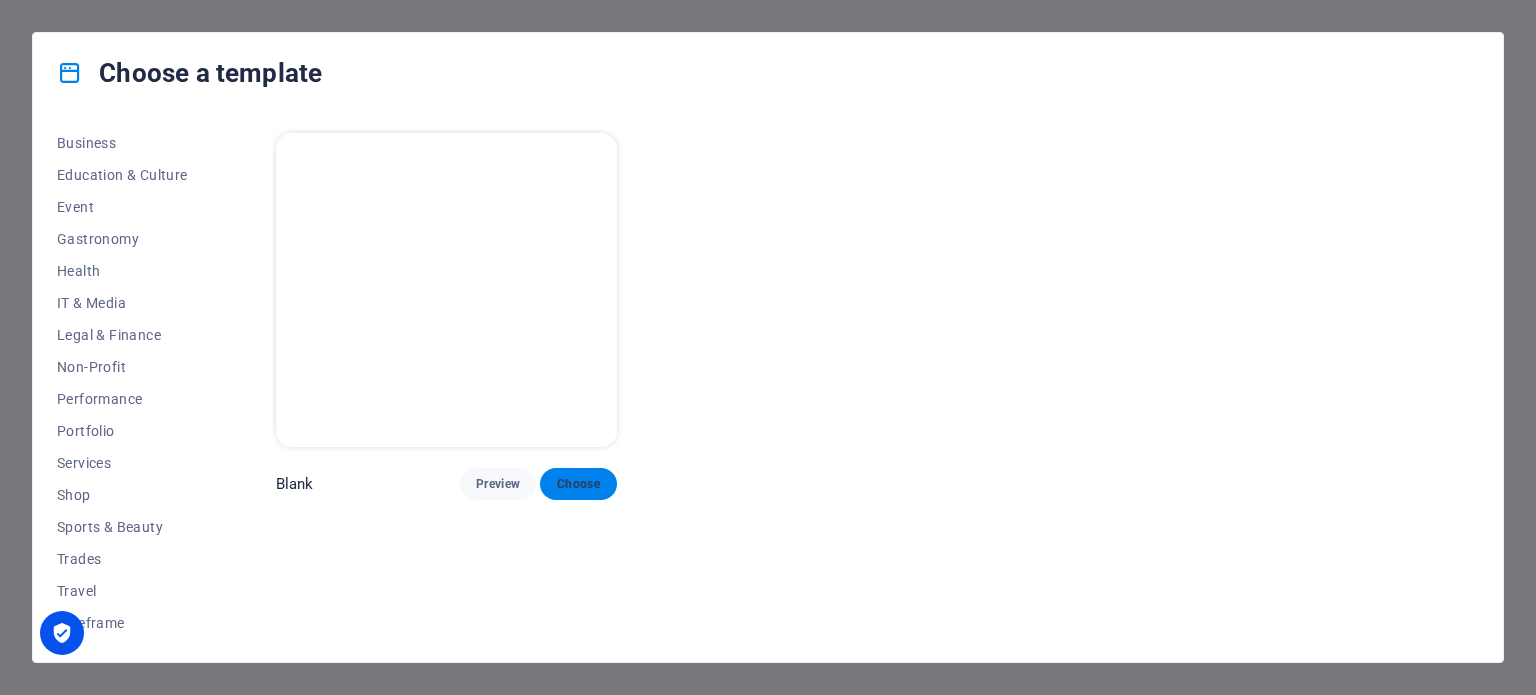 click on "Choose" at bounding box center (578, 484) 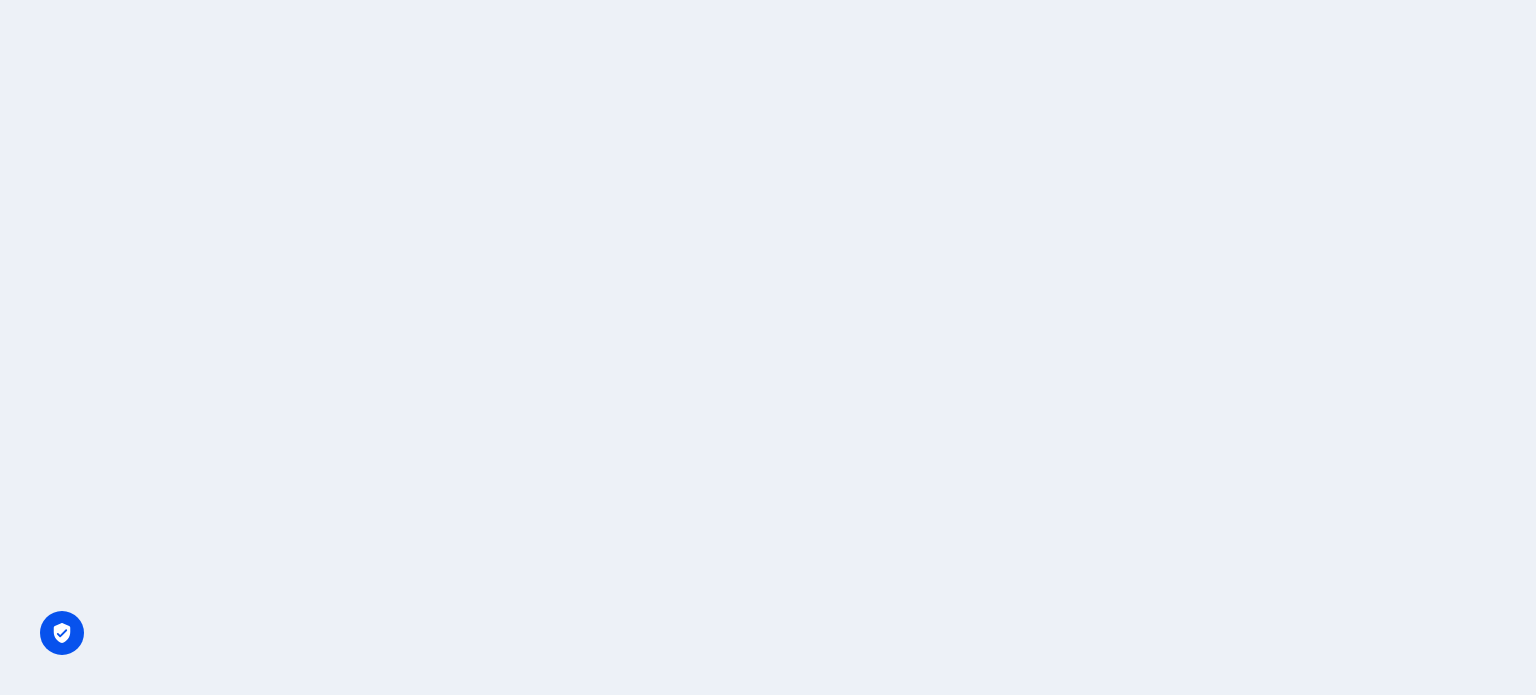 scroll, scrollTop: 0, scrollLeft: 0, axis: both 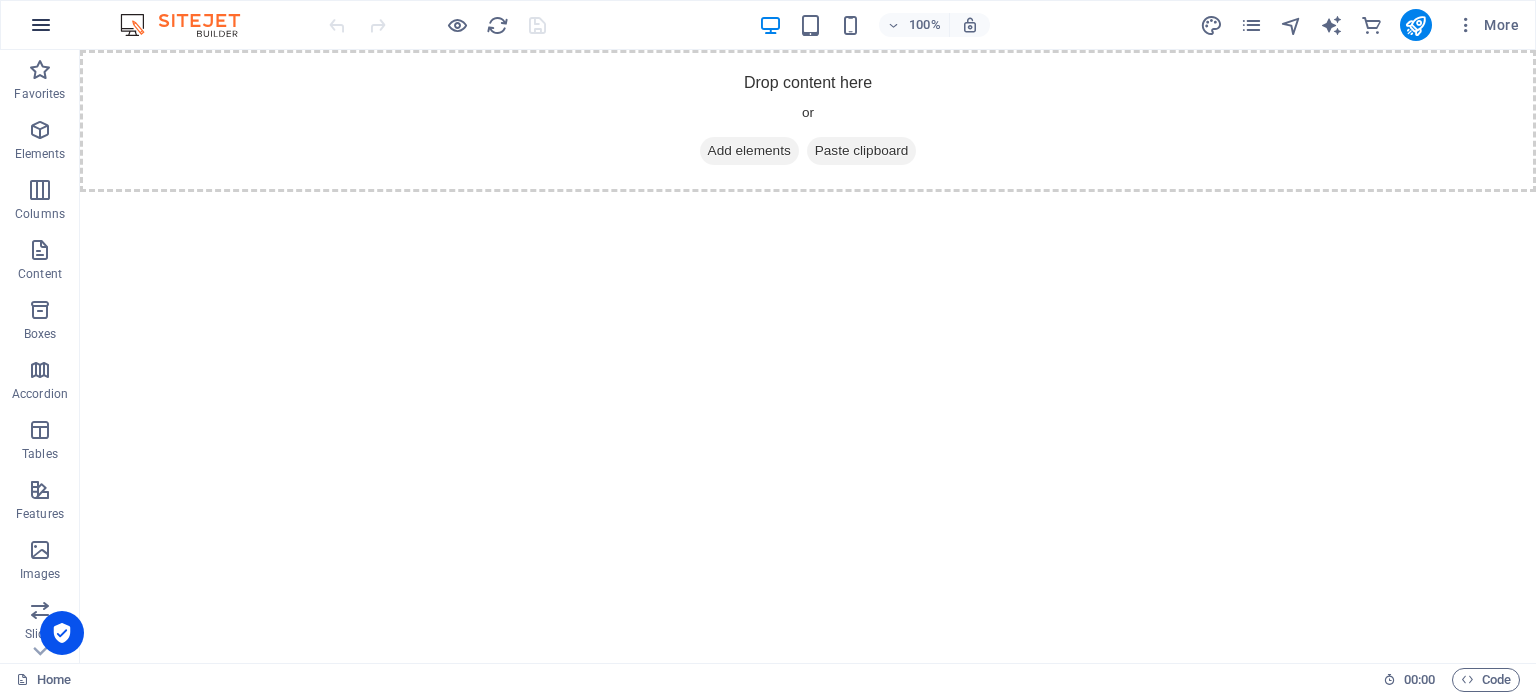 click at bounding box center [41, 25] 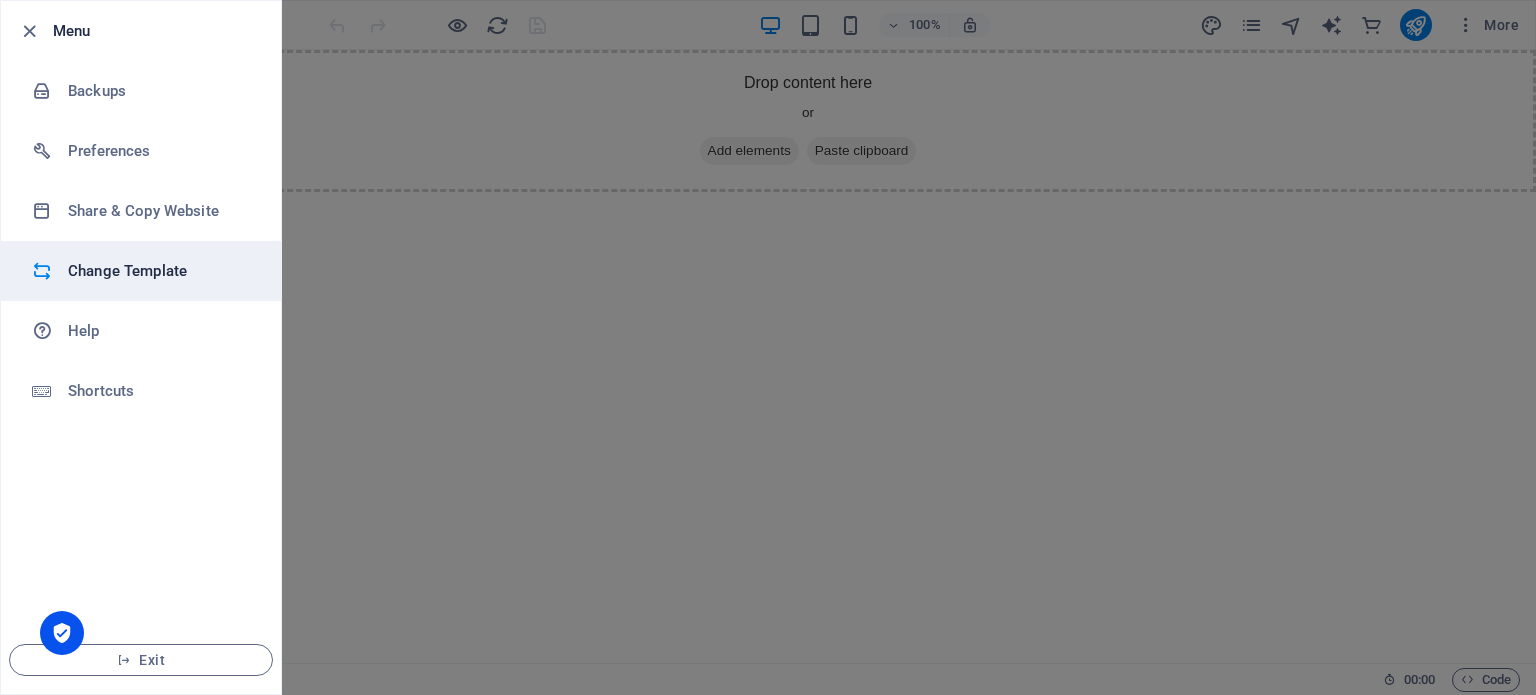 click on "Change Template" at bounding box center (160, 271) 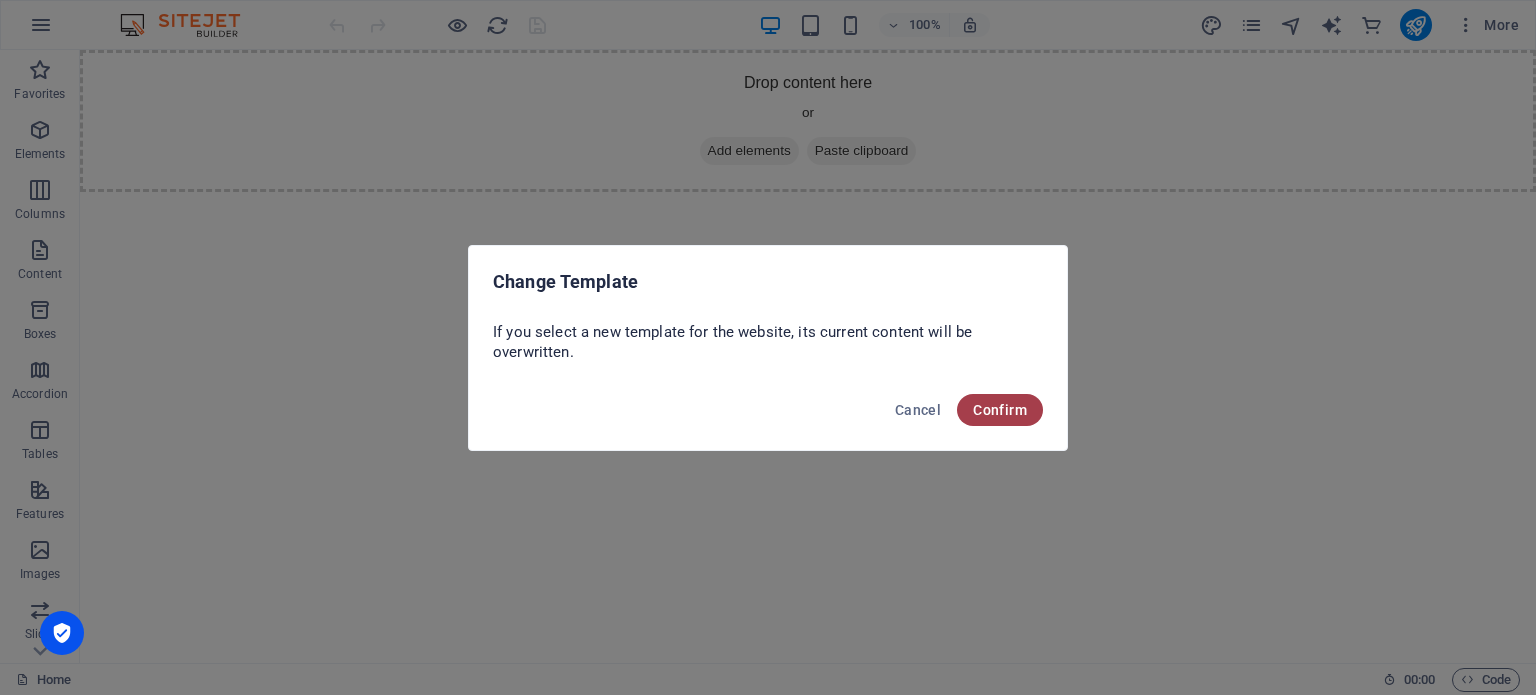 click on "Confirm" at bounding box center [1000, 410] 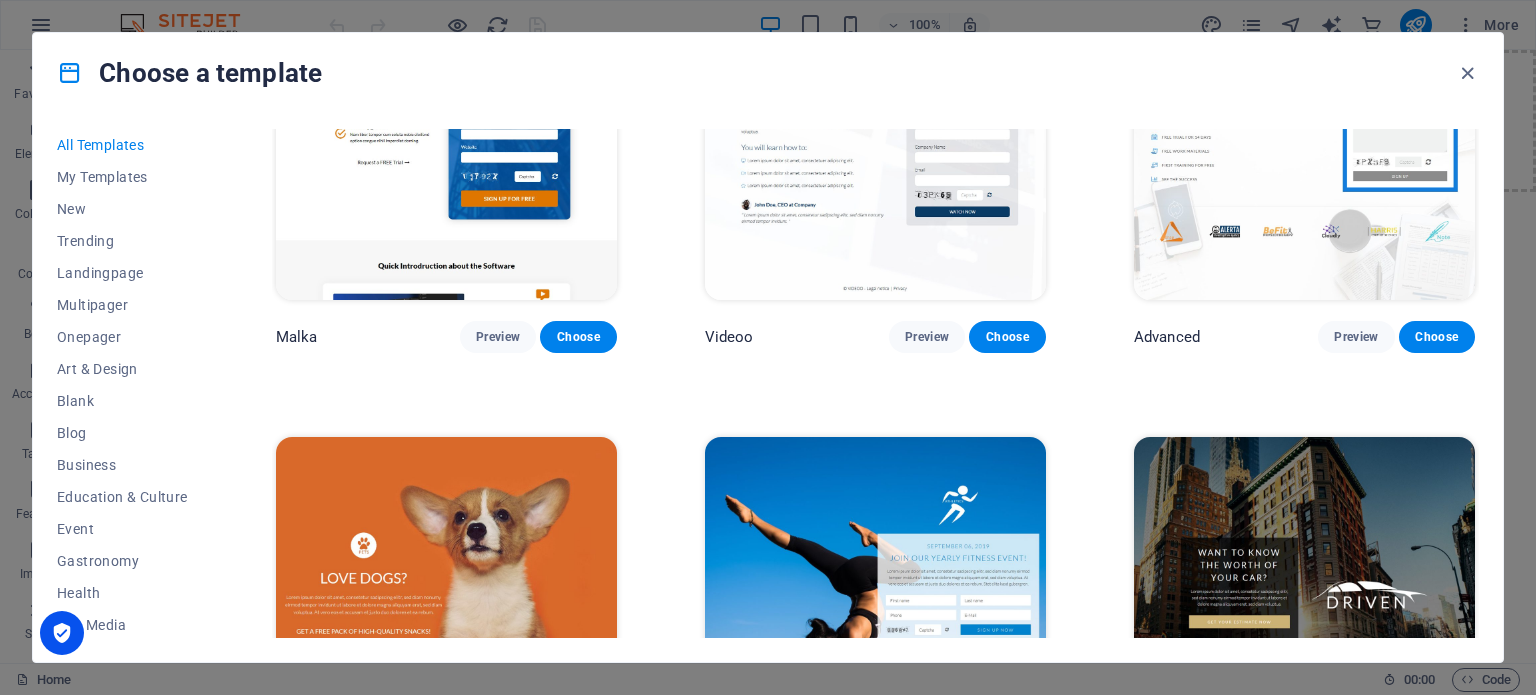 scroll, scrollTop: 25474, scrollLeft: 0, axis: vertical 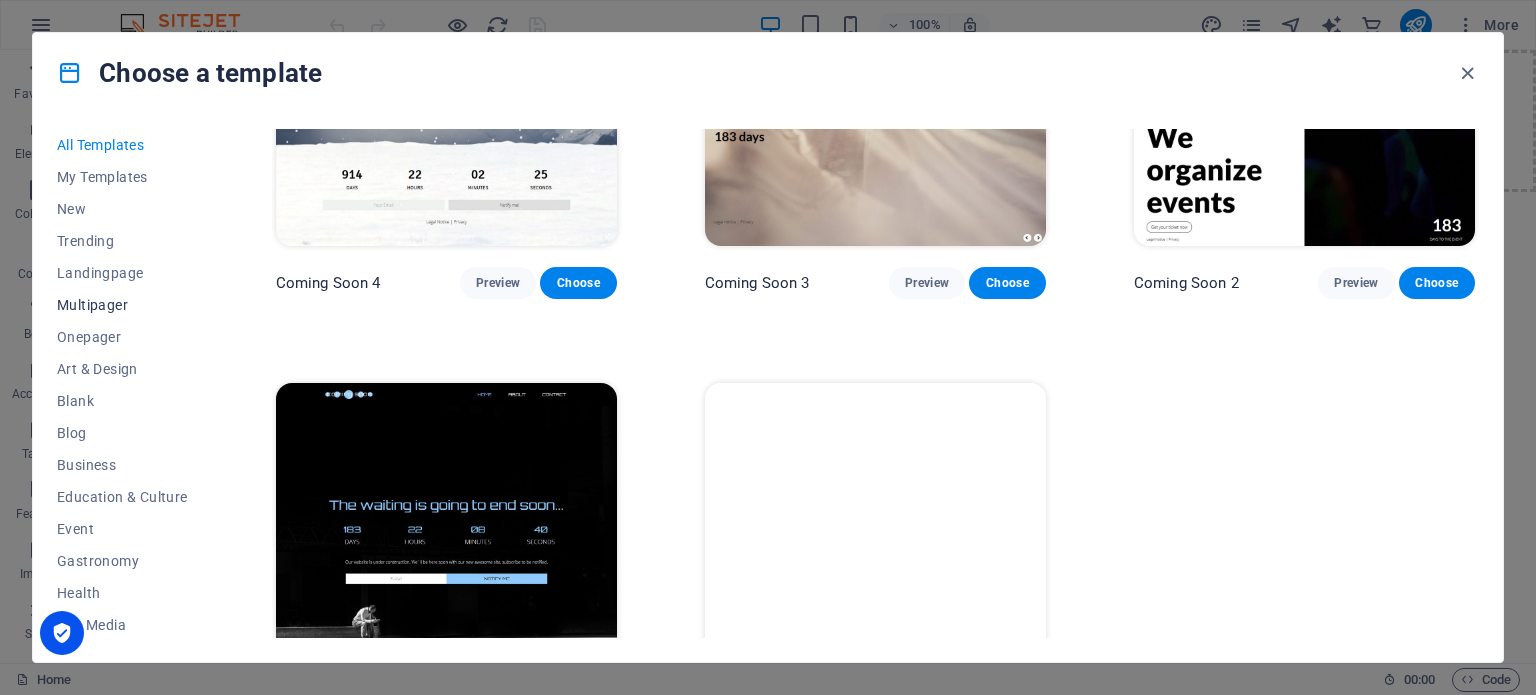 click on "Multipager" at bounding box center (122, 305) 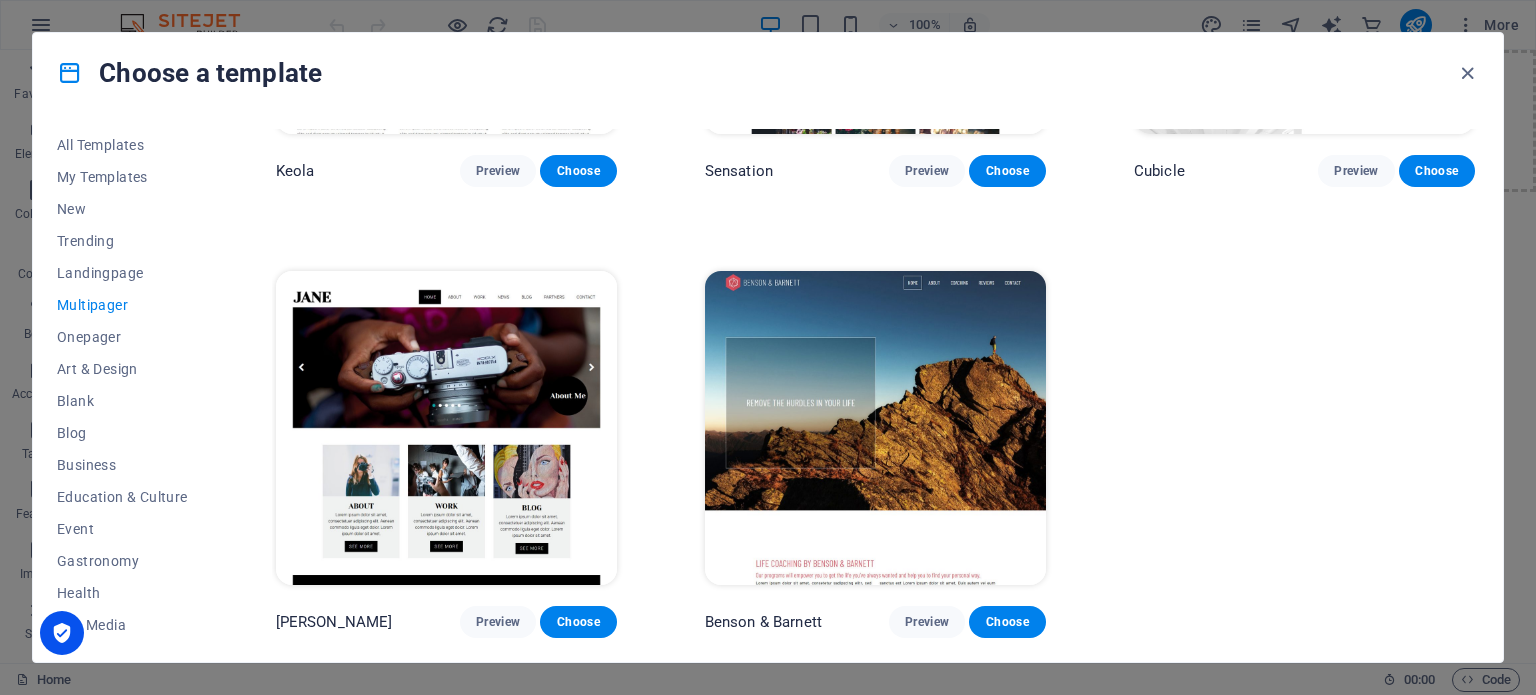scroll, scrollTop: 9746, scrollLeft: 0, axis: vertical 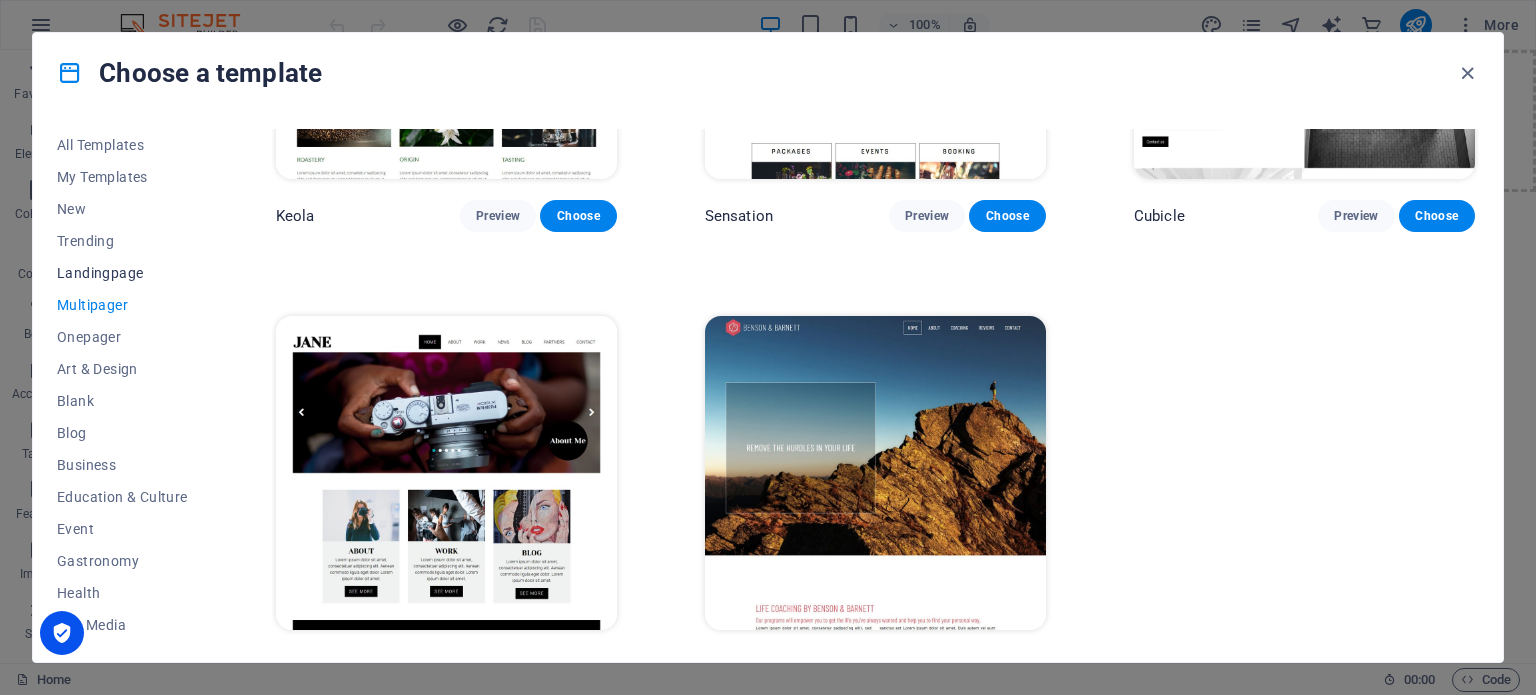click on "Landingpage" at bounding box center (122, 273) 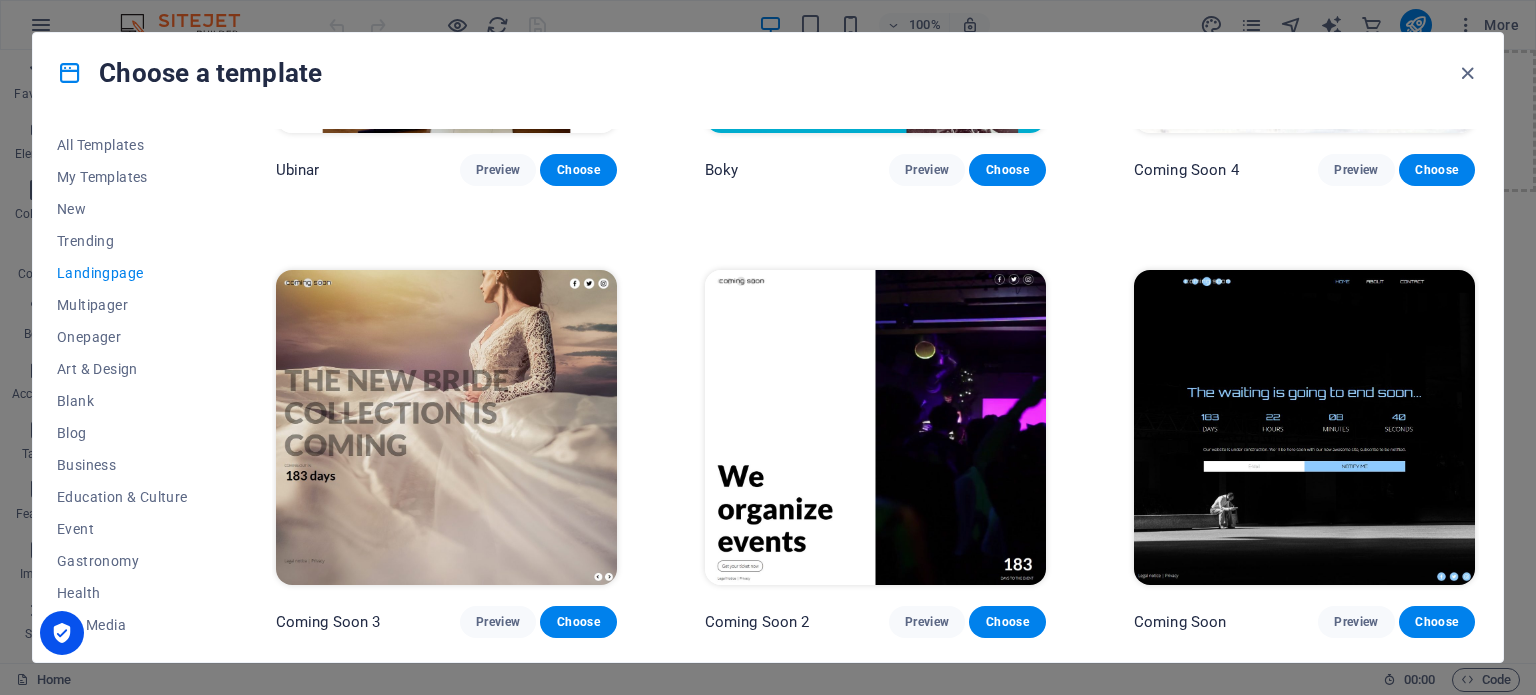 scroll, scrollTop: 3454, scrollLeft: 0, axis: vertical 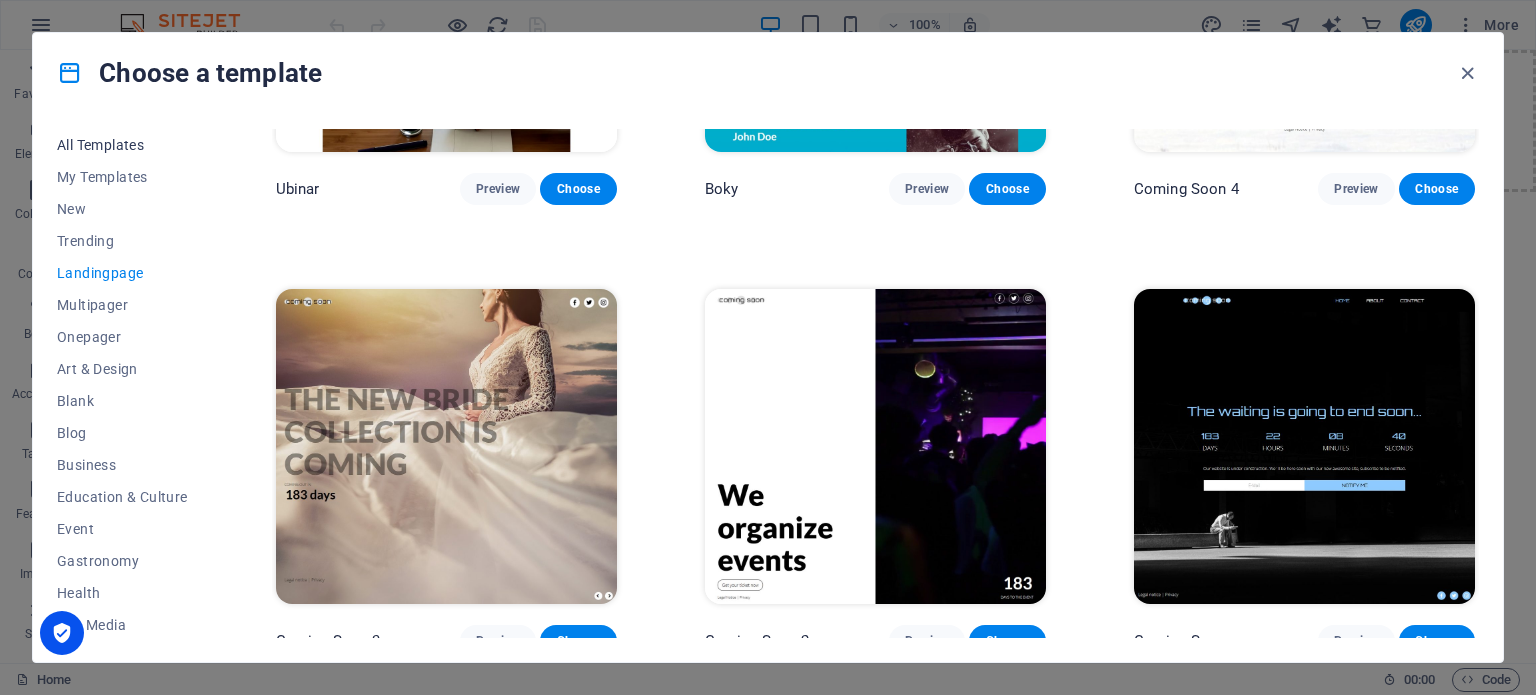 click on "All Templates" at bounding box center (122, 145) 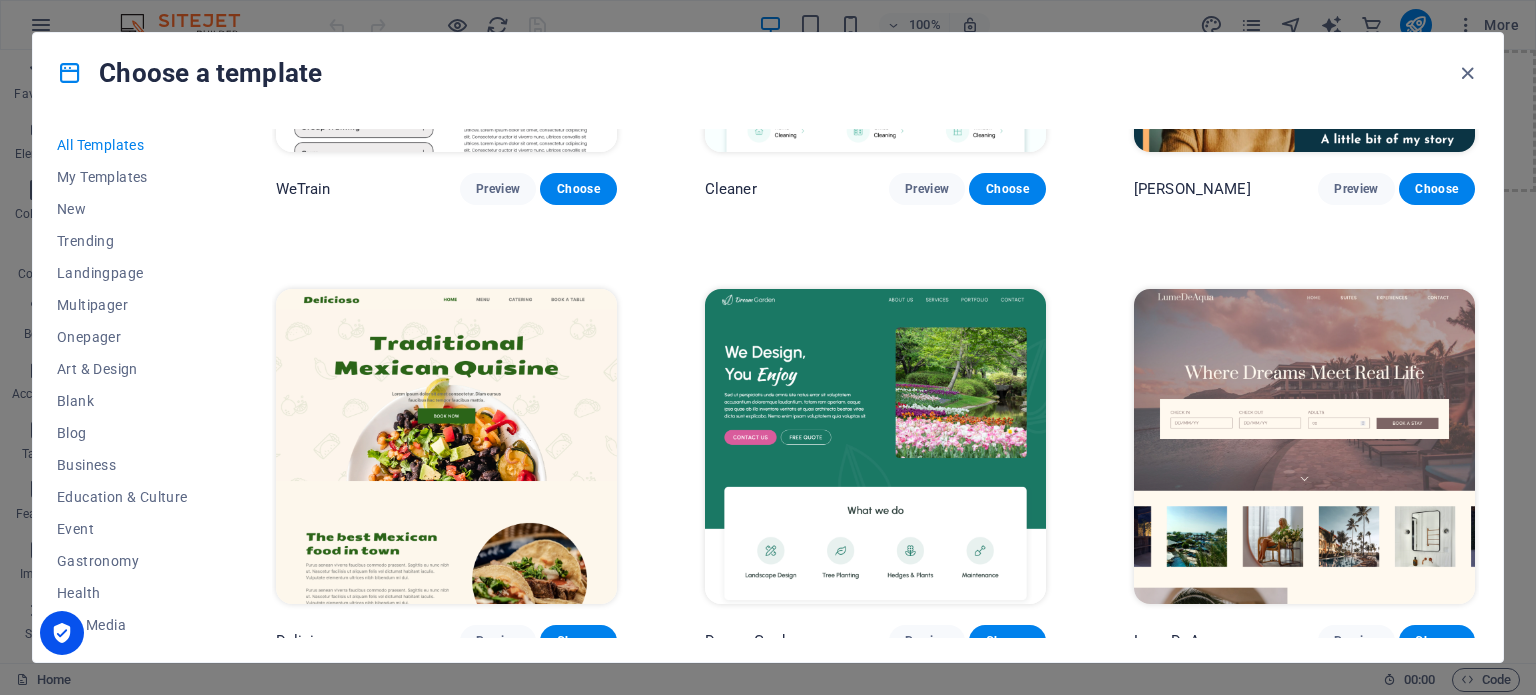 scroll, scrollTop: 25474, scrollLeft: 0, axis: vertical 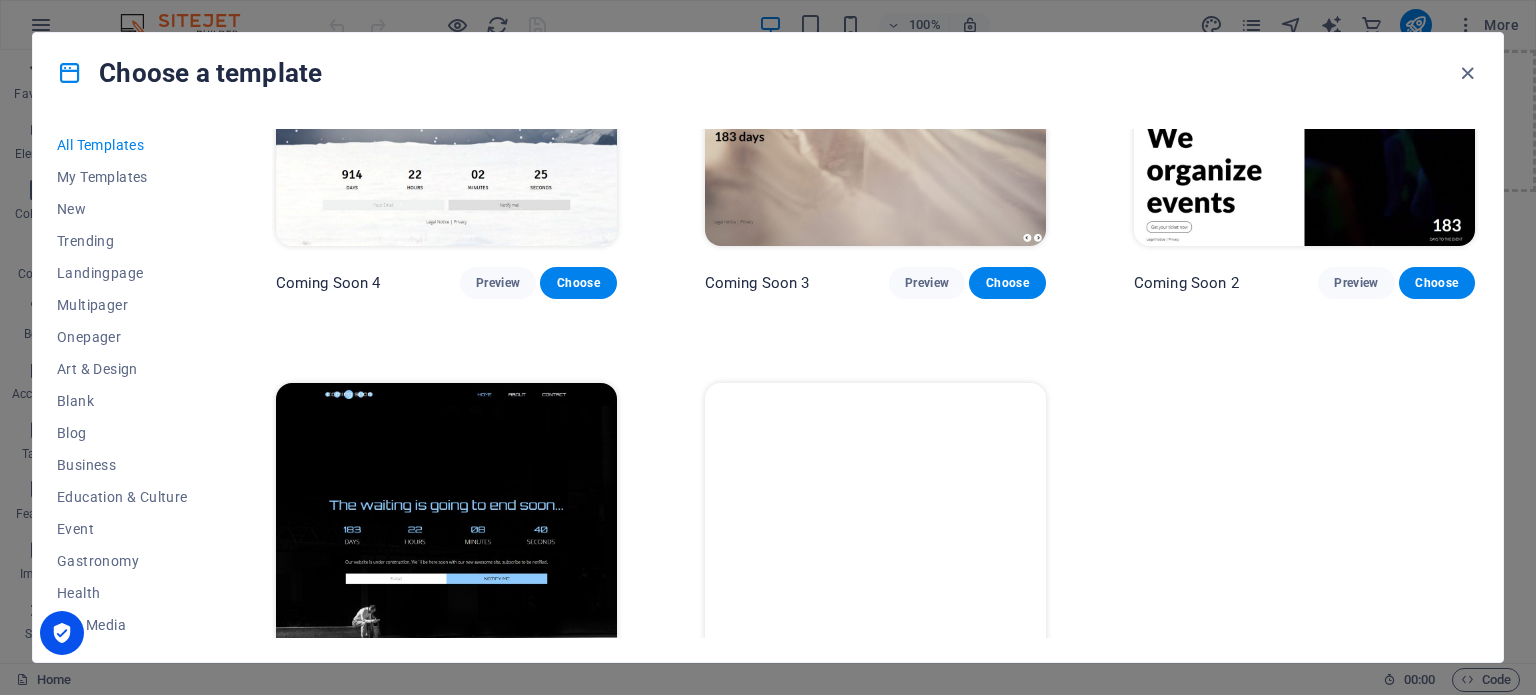 click at bounding box center (875, 540) 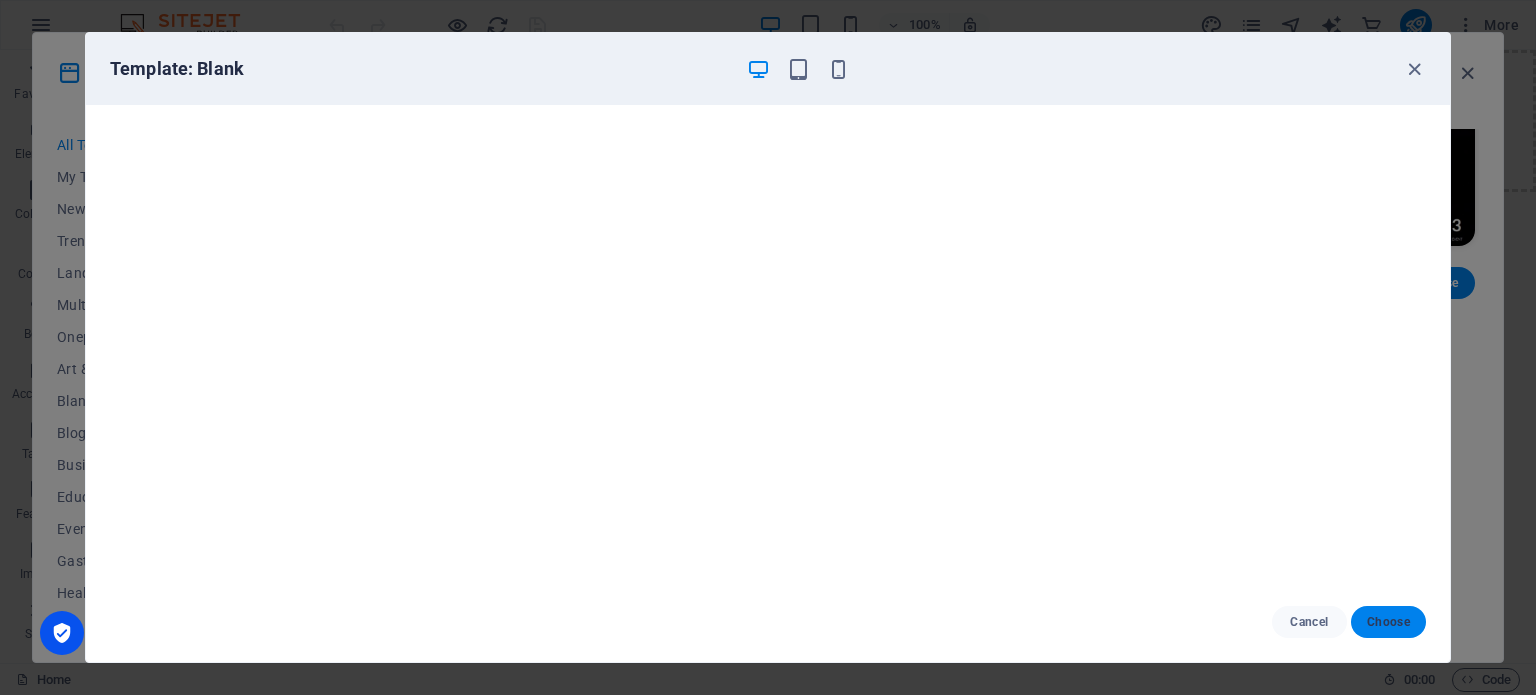 click on "Choose" at bounding box center [1388, 622] 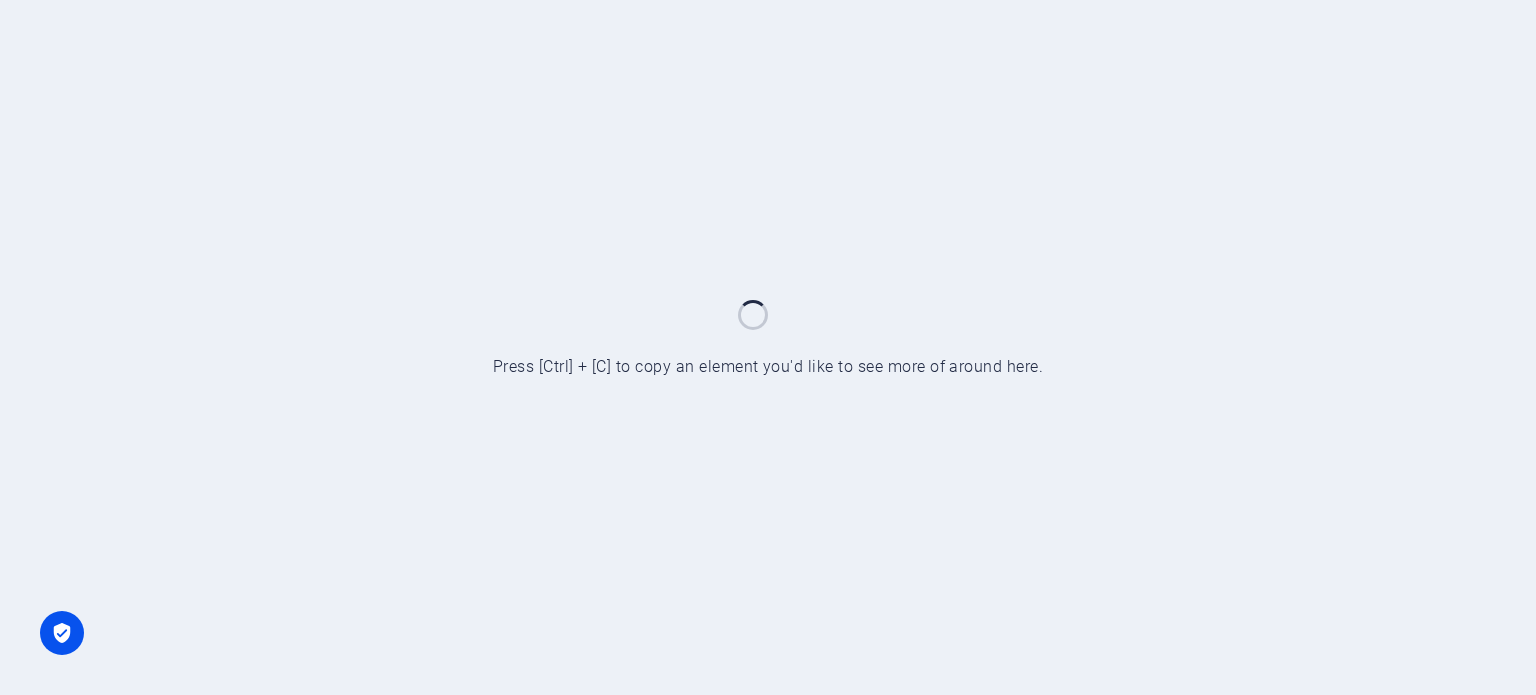 scroll, scrollTop: 0, scrollLeft: 0, axis: both 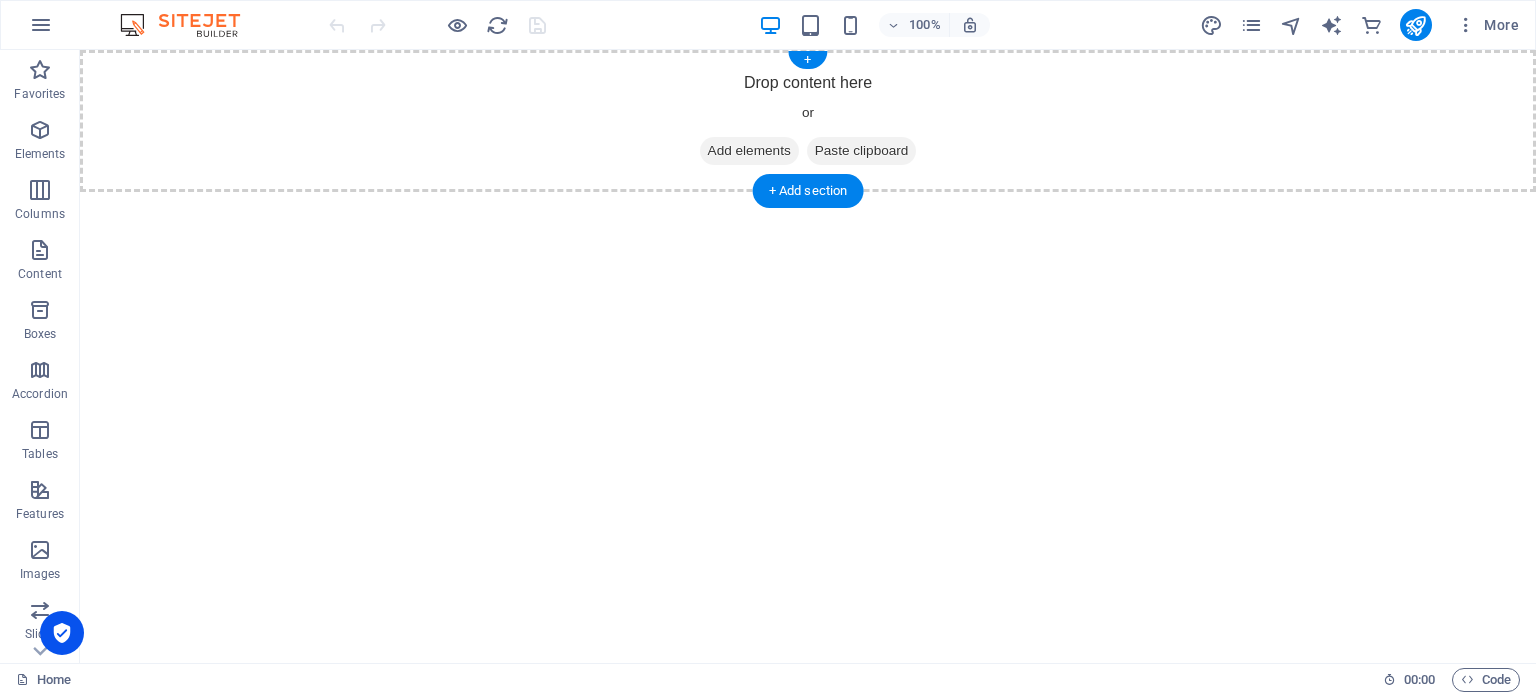 click on "Add elements" at bounding box center (749, 151) 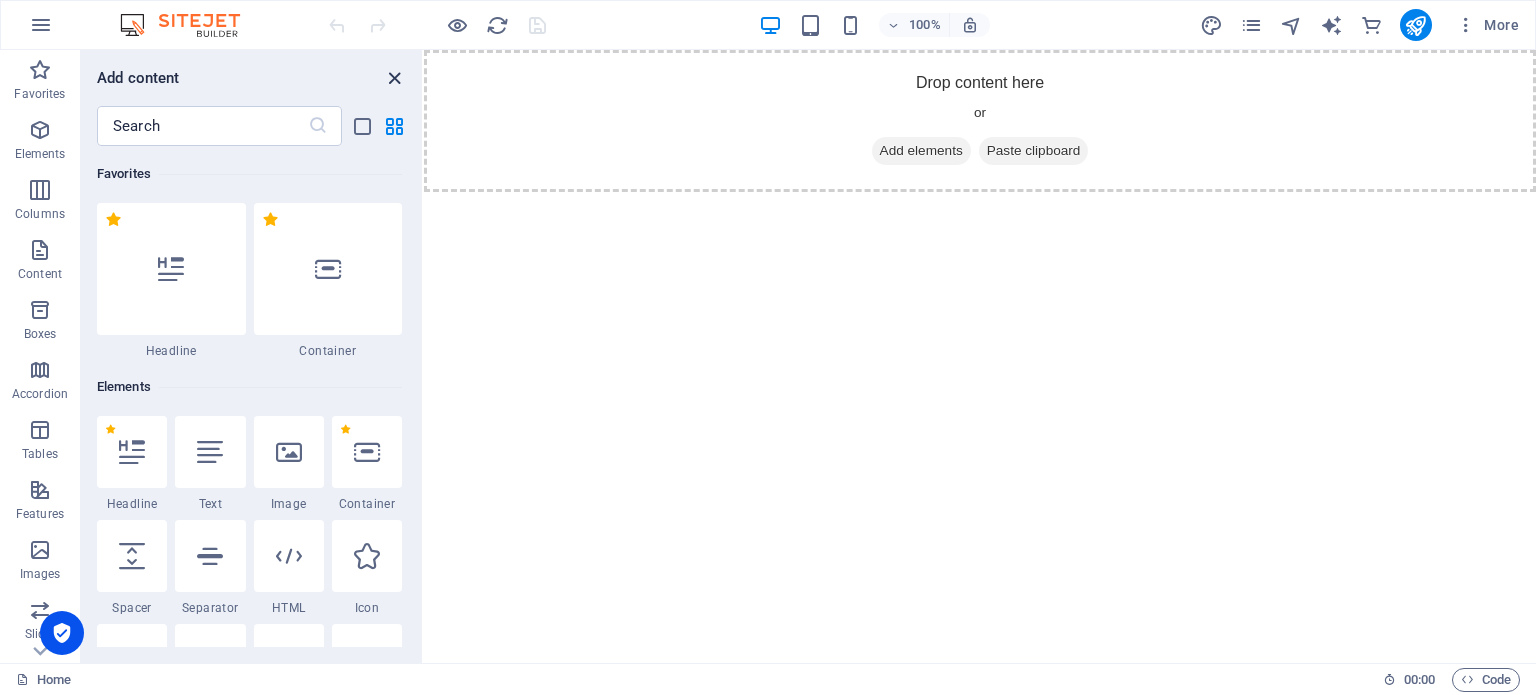 click at bounding box center (394, 78) 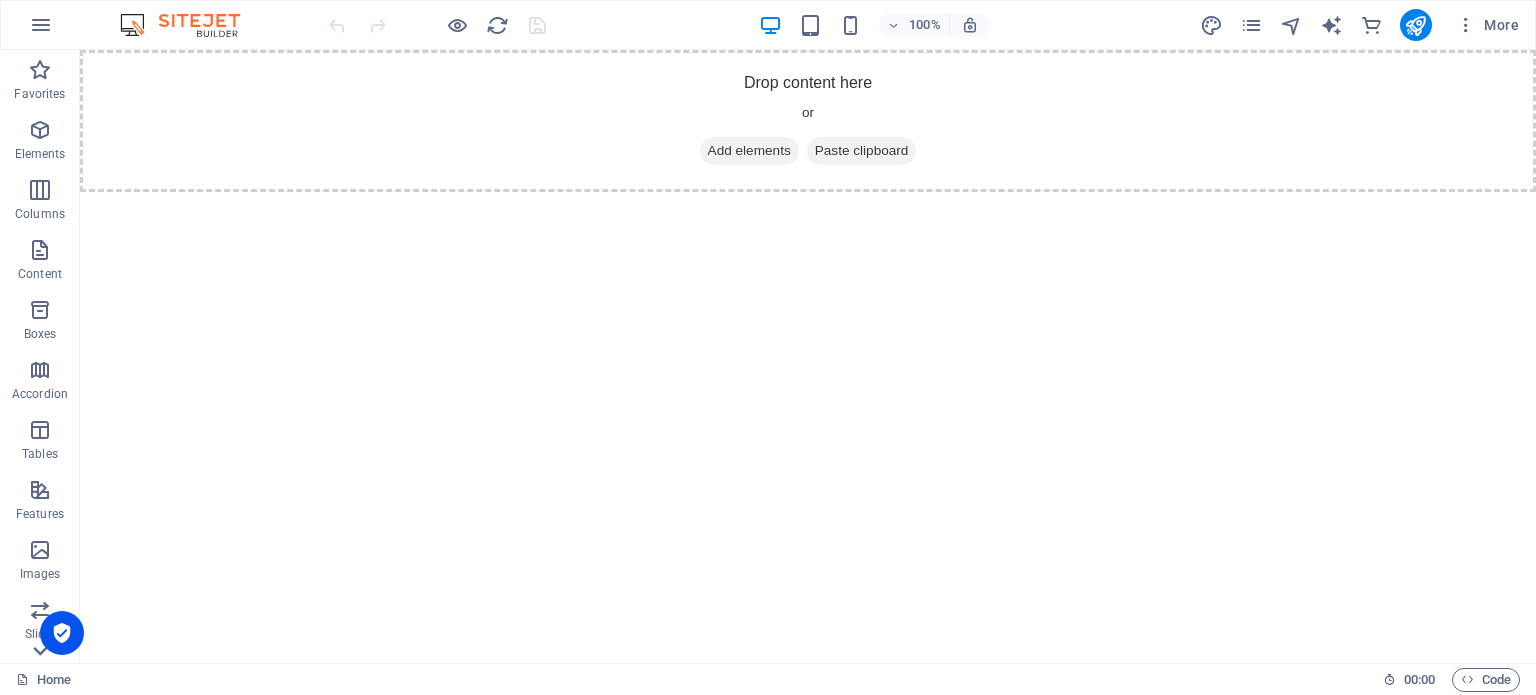 click 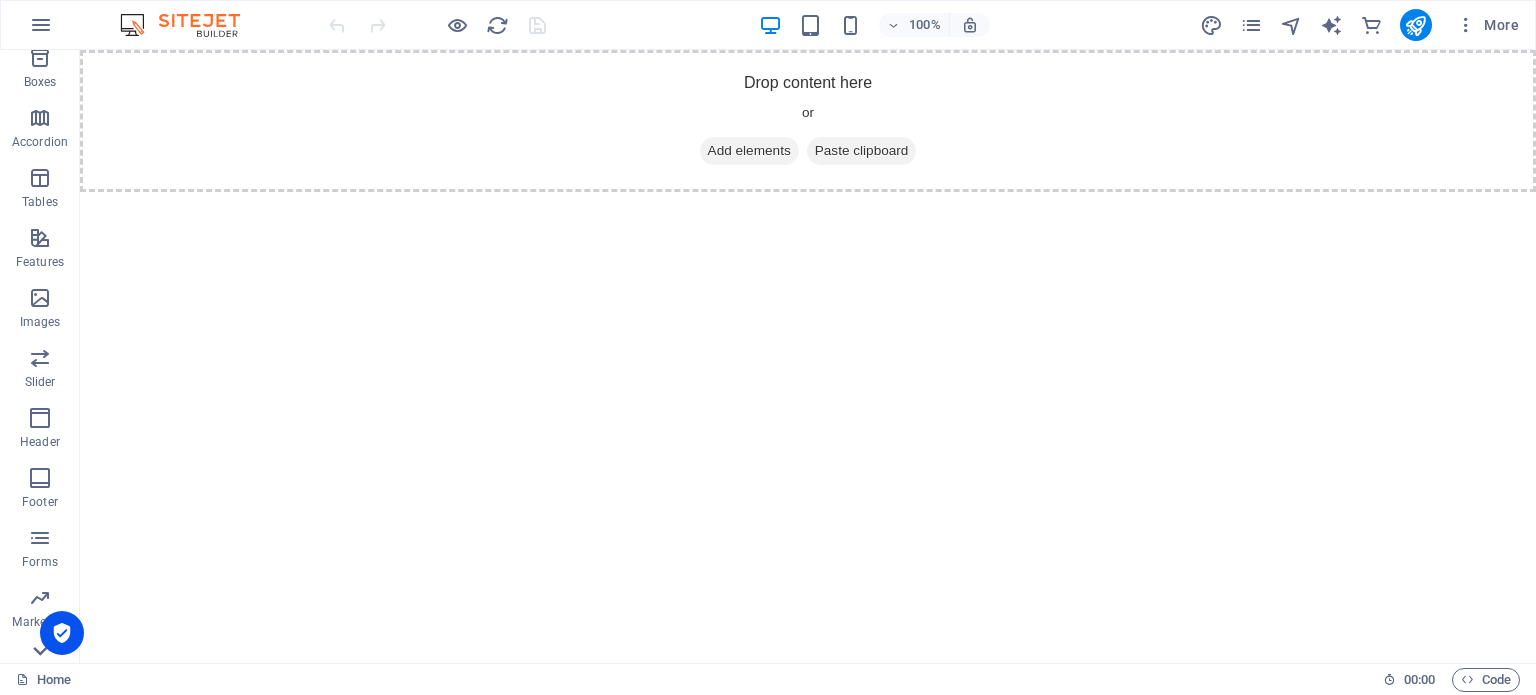 scroll, scrollTop: 346, scrollLeft: 0, axis: vertical 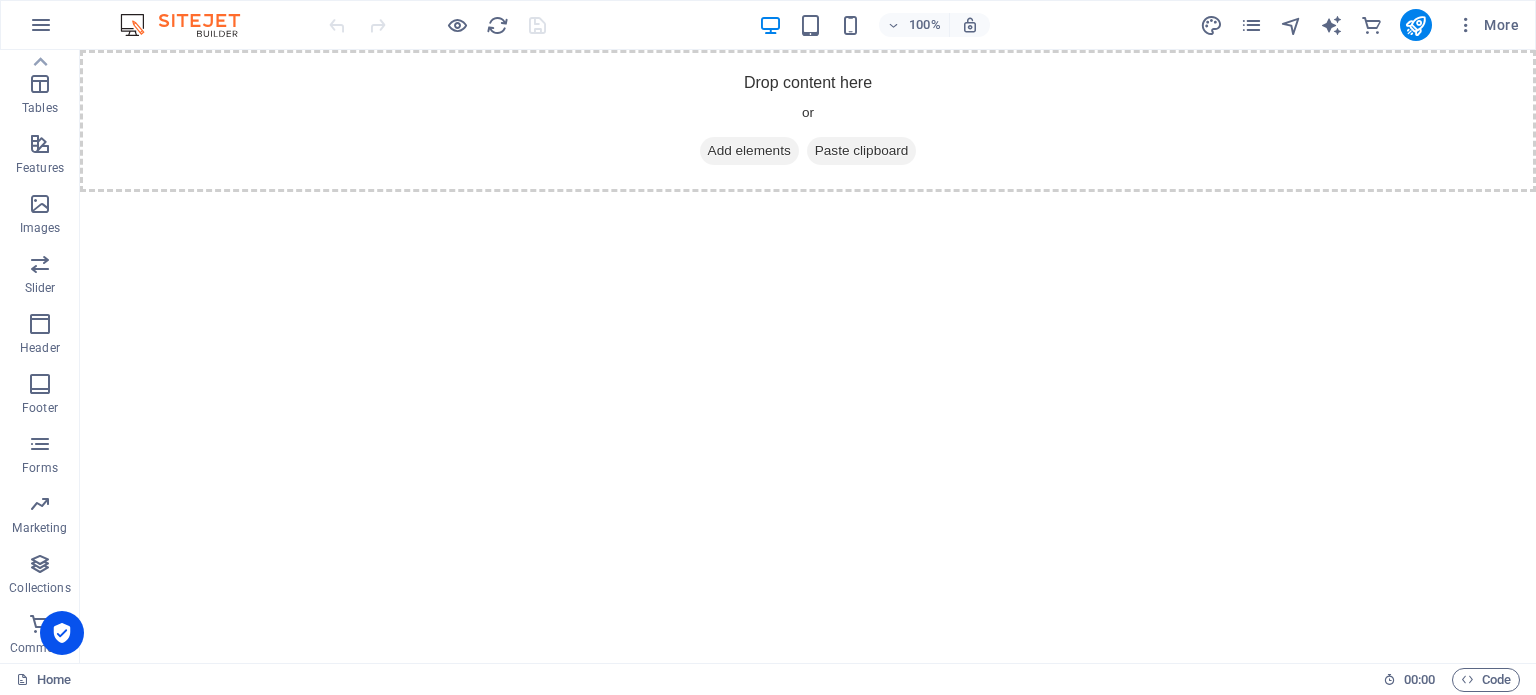 click on "Favorites Elements Columns Content Boxes Accordion Tables Features Images Slider Header Footer Forms Marketing Collections Commerce" at bounding box center [40, 356] 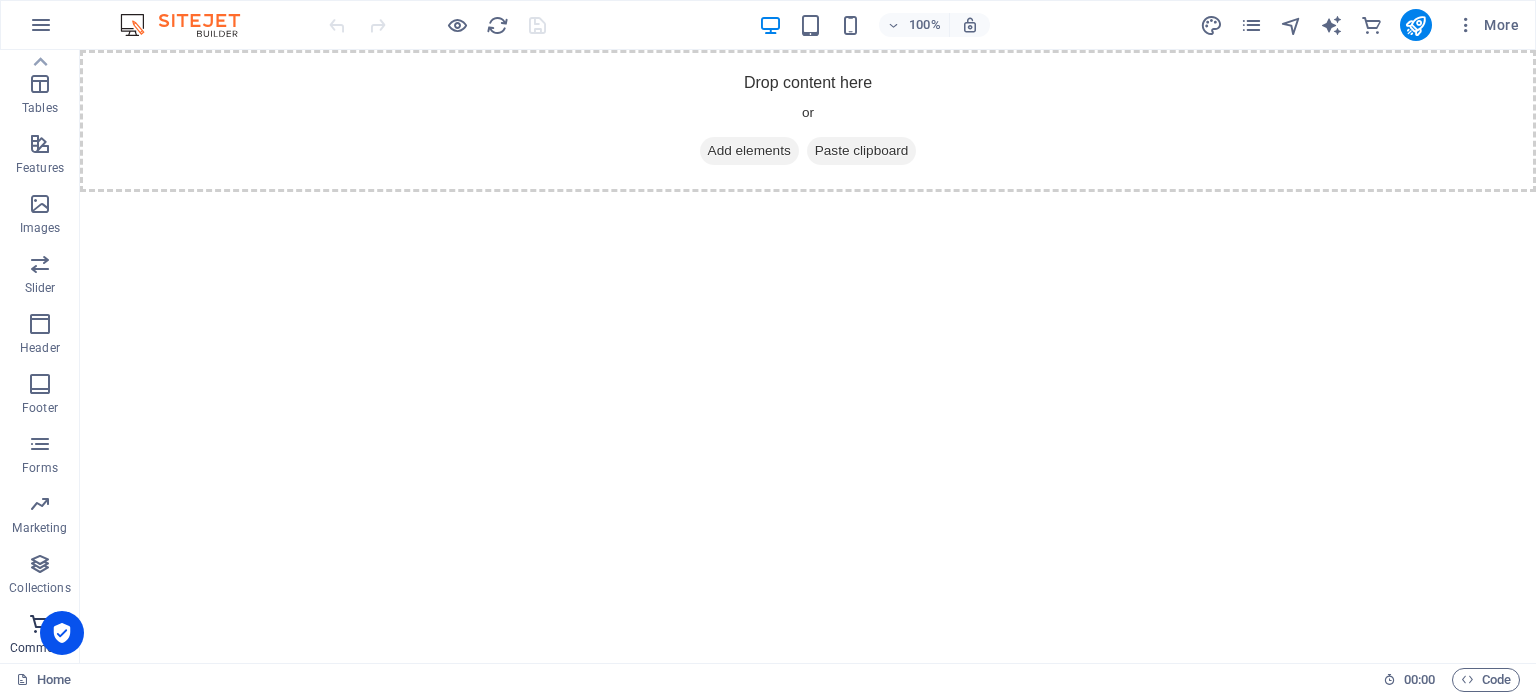 click on "Commerce" at bounding box center (40, 648) 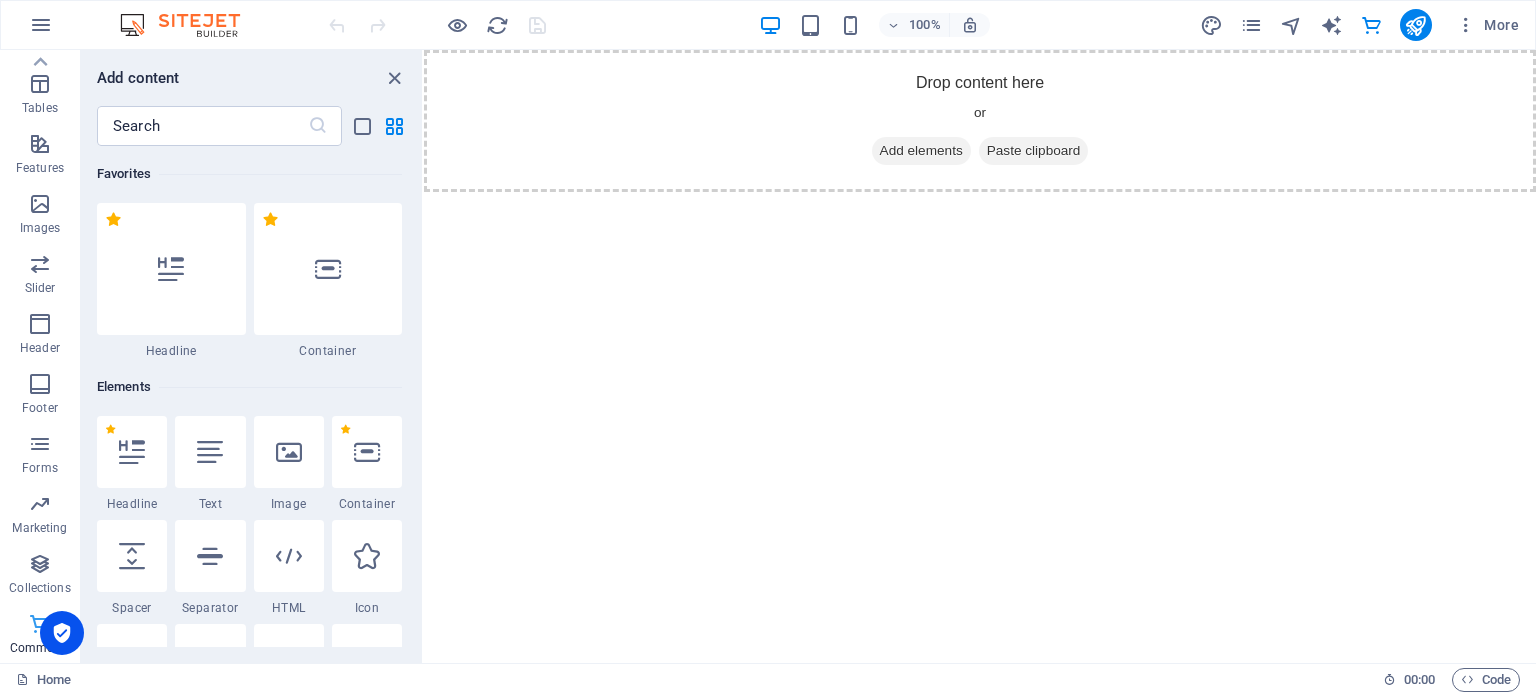 click on "Commerce" at bounding box center [40, 648] 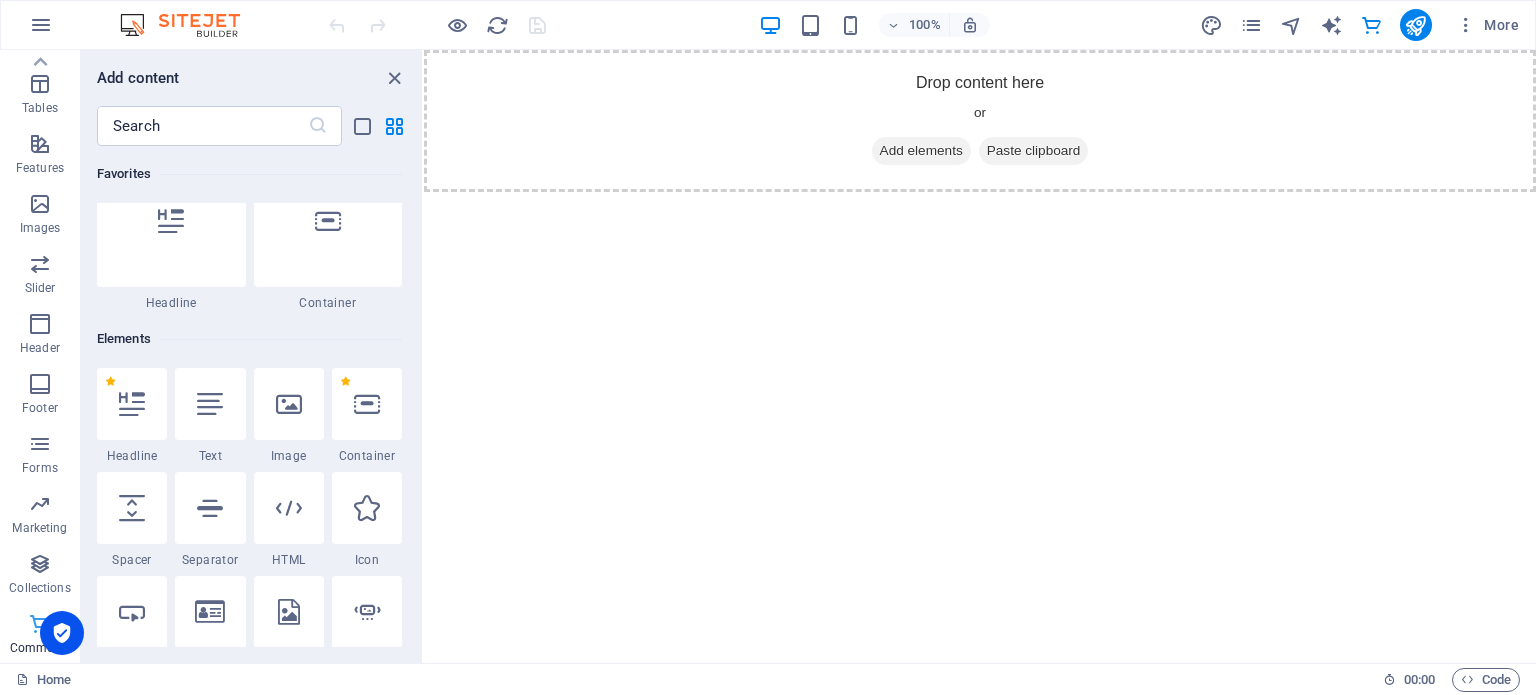 click on "Commerce" at bounding box center [40, 648] 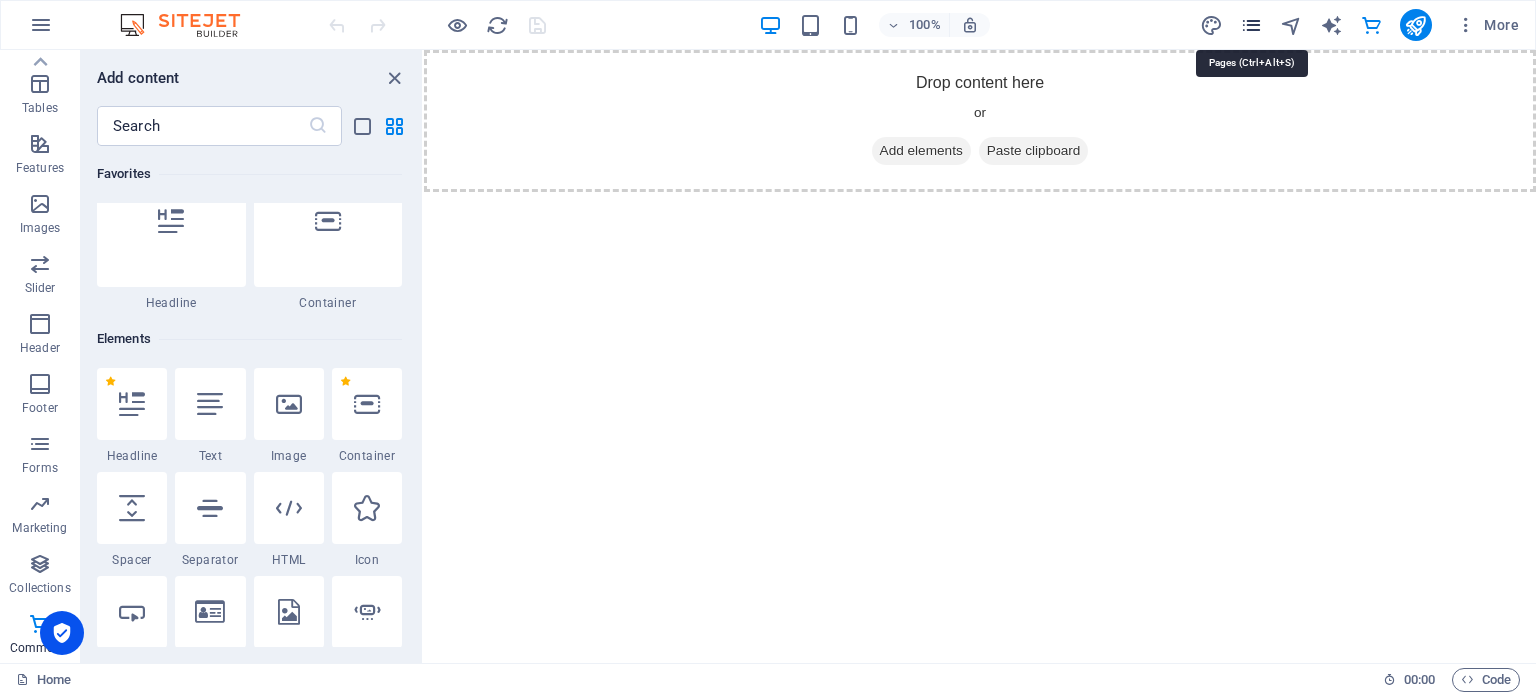 click at bounding box center (1251, 25) 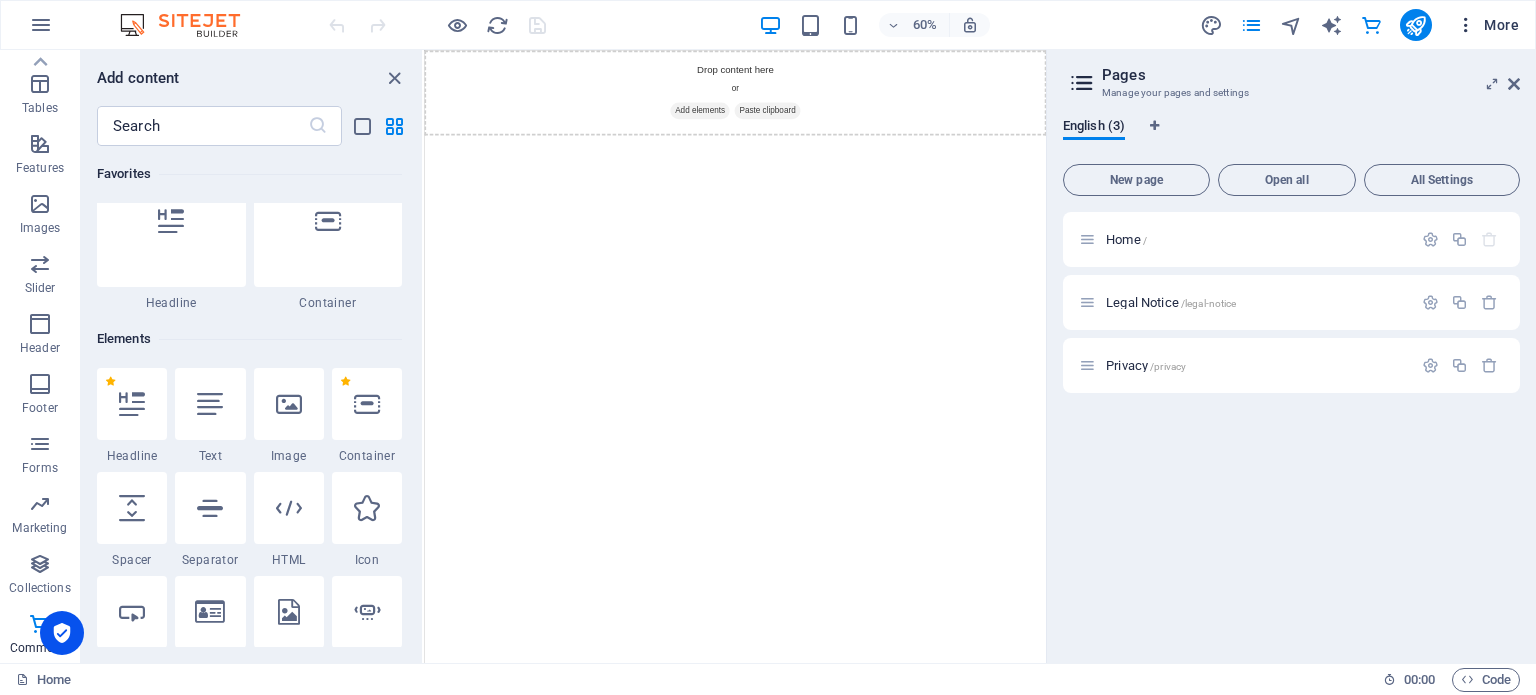 click at bounding box center [1466, 25] 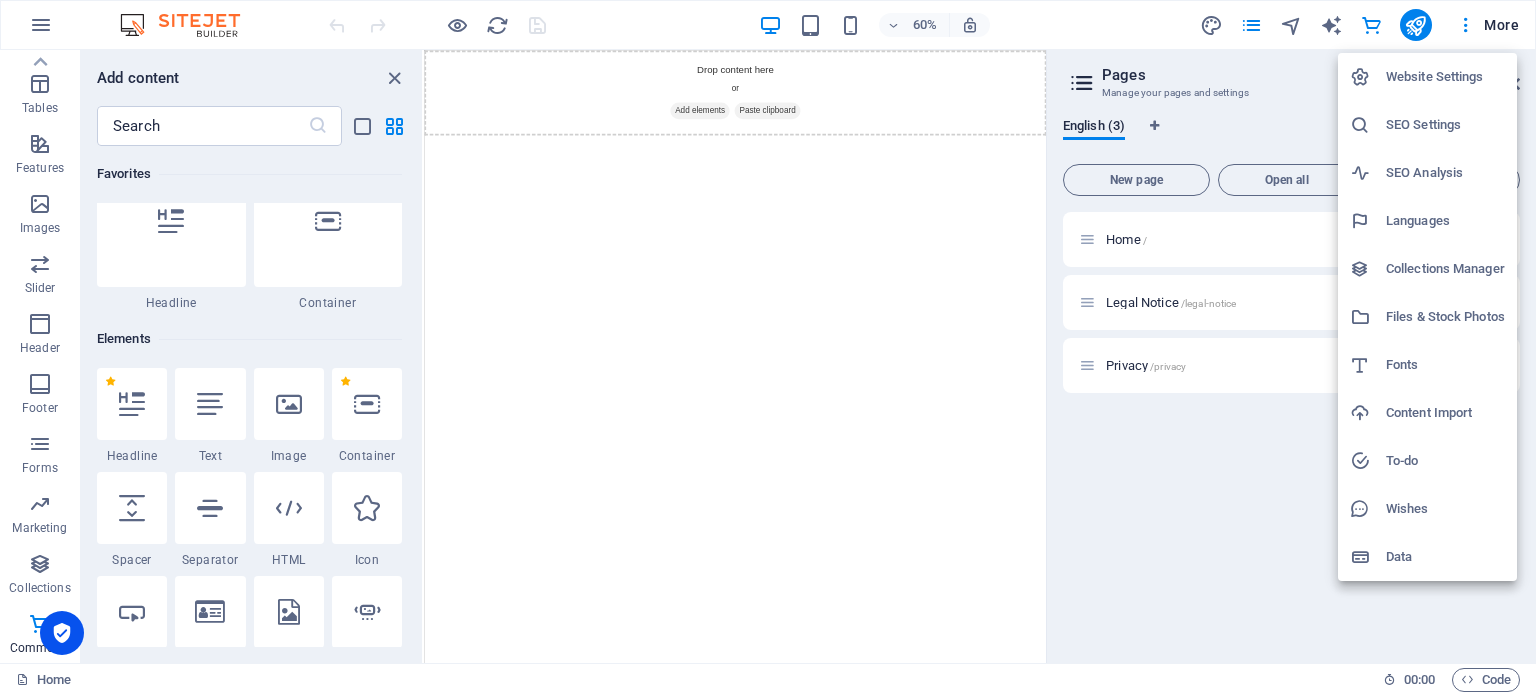 click at bounding box center [768, 347] 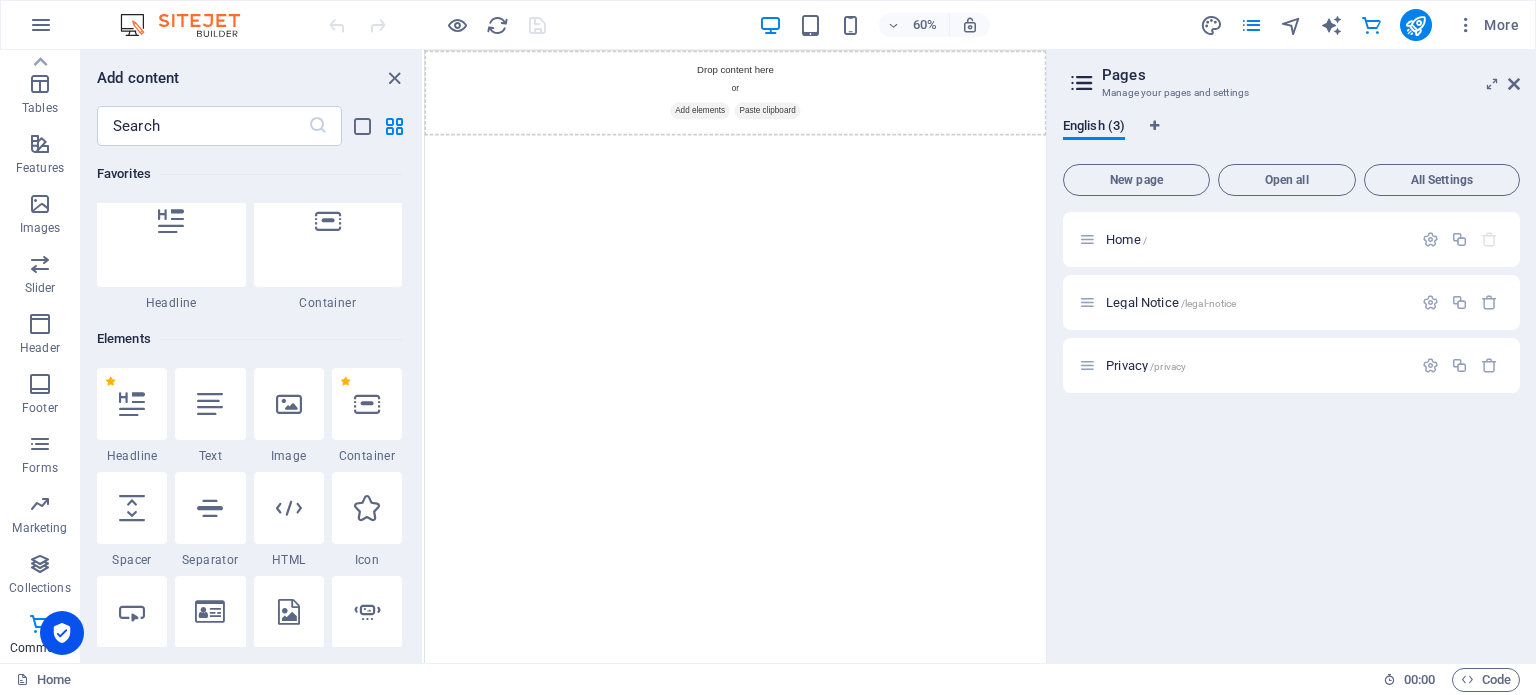 click on "More" at bounding box center (1487, 25) 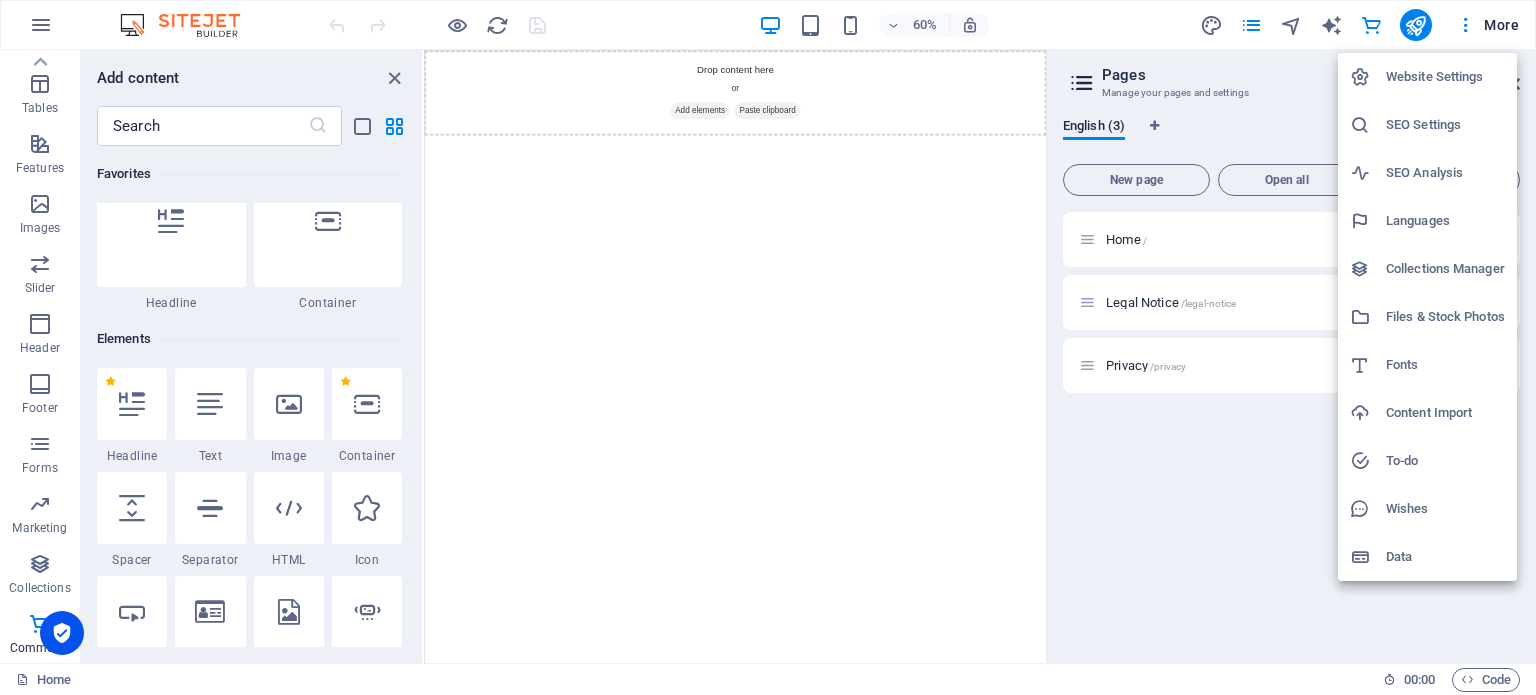 click on "Website Settings" at bounding box center [1445, 77] 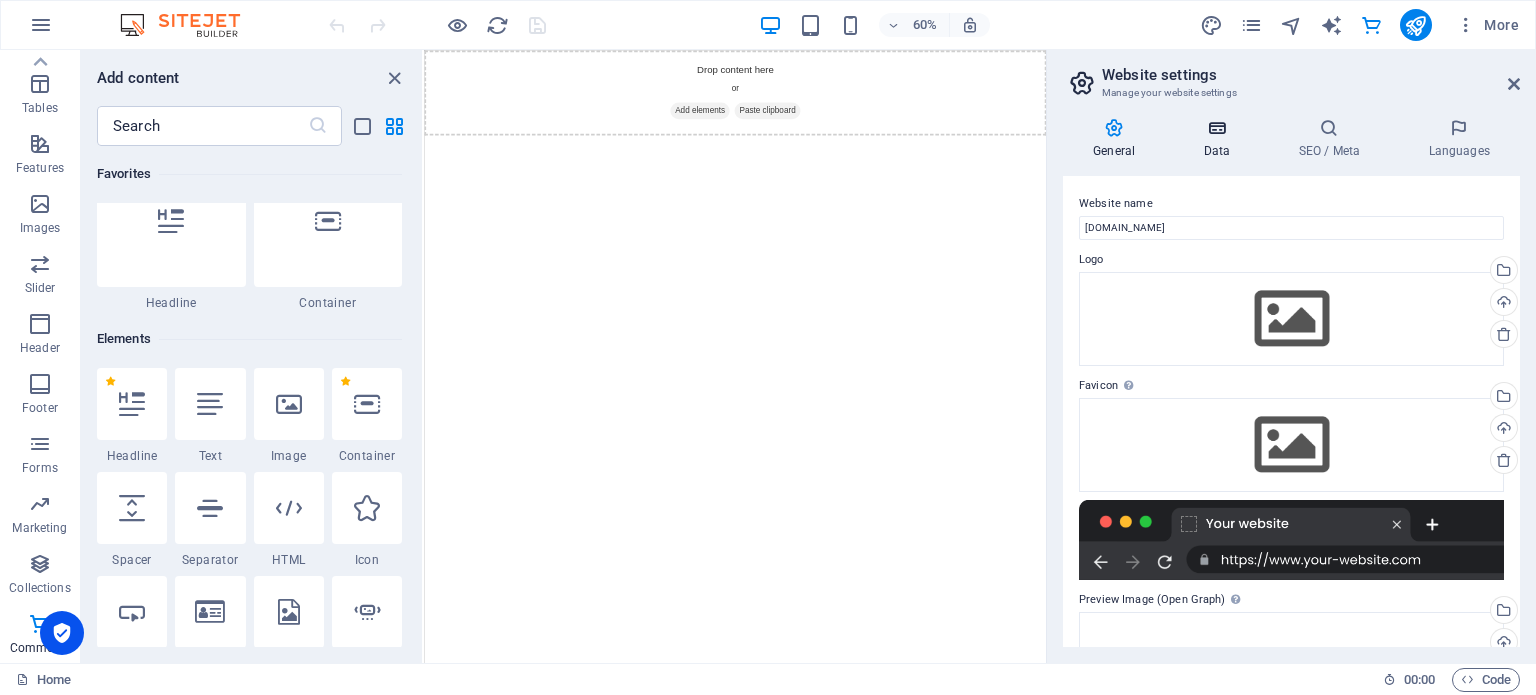 click at bounding box center (1216, 128) 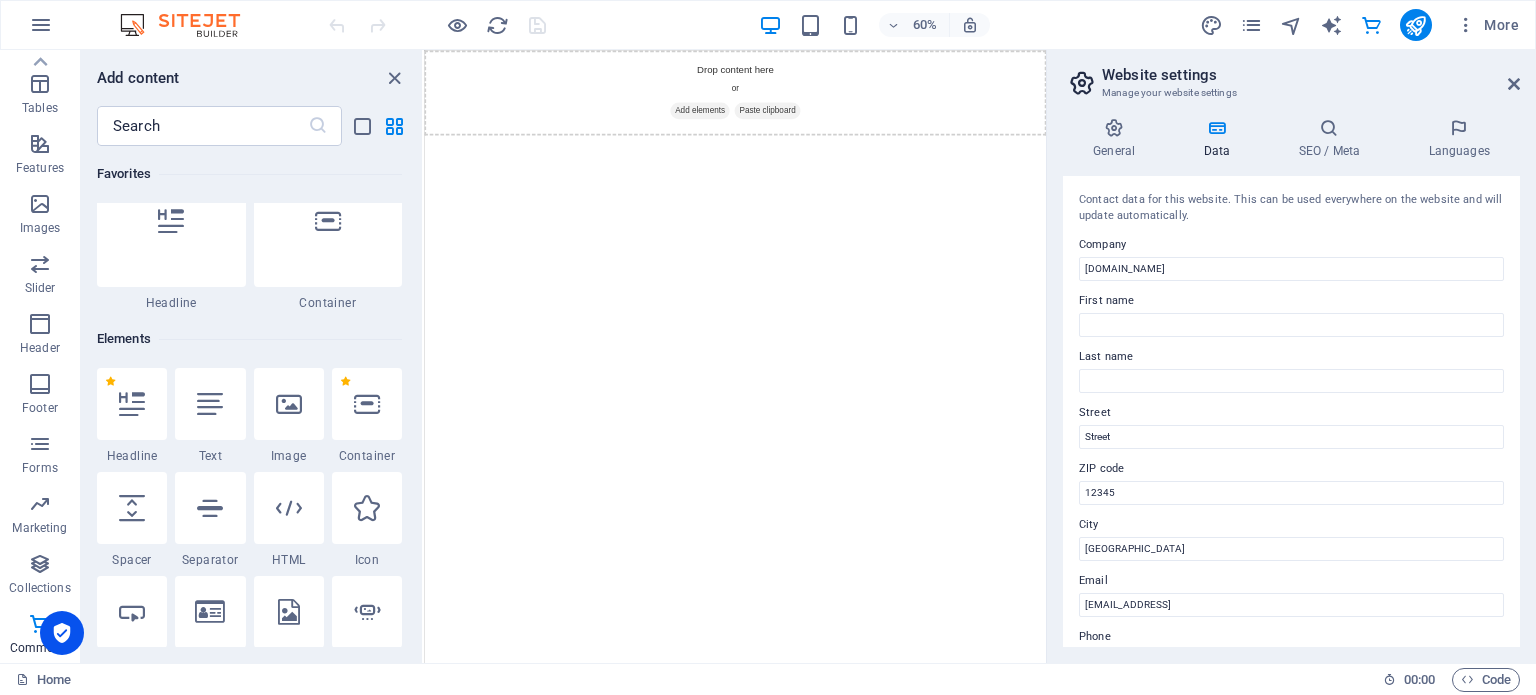 click on "General  Data  SEO / Meta  Languages Website name lisaninew.lisanialafjaya.com Logo Drag files here, click to choose files or select files from Files or our free stock photos & videos Select files from the file manager, stock photos, or upload file(s) Upload Favicon Set the favicon of your website here. A favicon is a small icon shown in the browser tab next to your website title. It helps visitors identify your website. Drag files here, click to choose files or select files from Files or our free stock photos & videos Select files from the file manager, stock photos, or upload file(s) Upload Preview Image (Open Graph) This image will be shown when the website is shared on social networks Drag files here, click to choose files or select files from Files or our free stock photos & videos Select files from the file manager, stock photos, or upload file(s) Upload Contact data for this website. This can be used everywhere on the website and will update automatically. Company lisaninew.lisanialafjaya.com Street 1" at bounding box center [1291, 382] 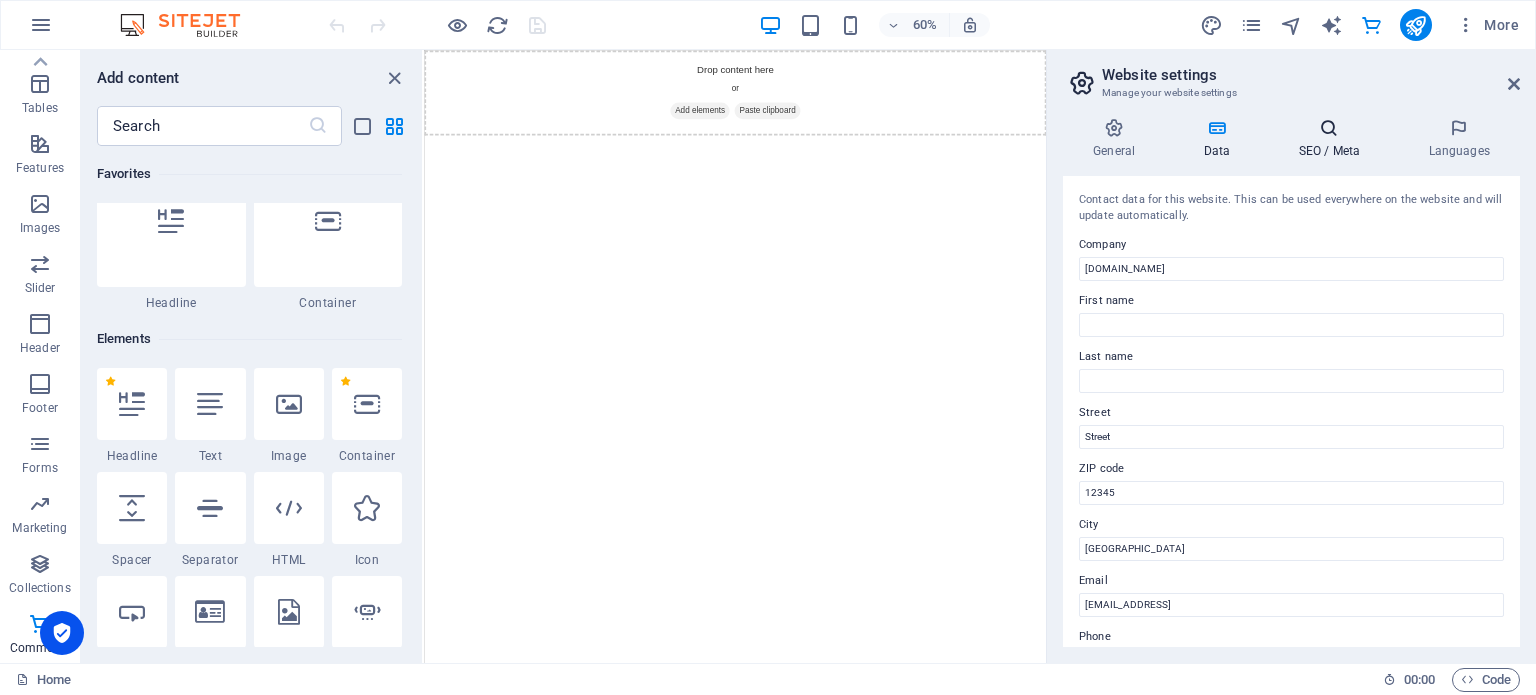 click at bounding box center [1329, 128] 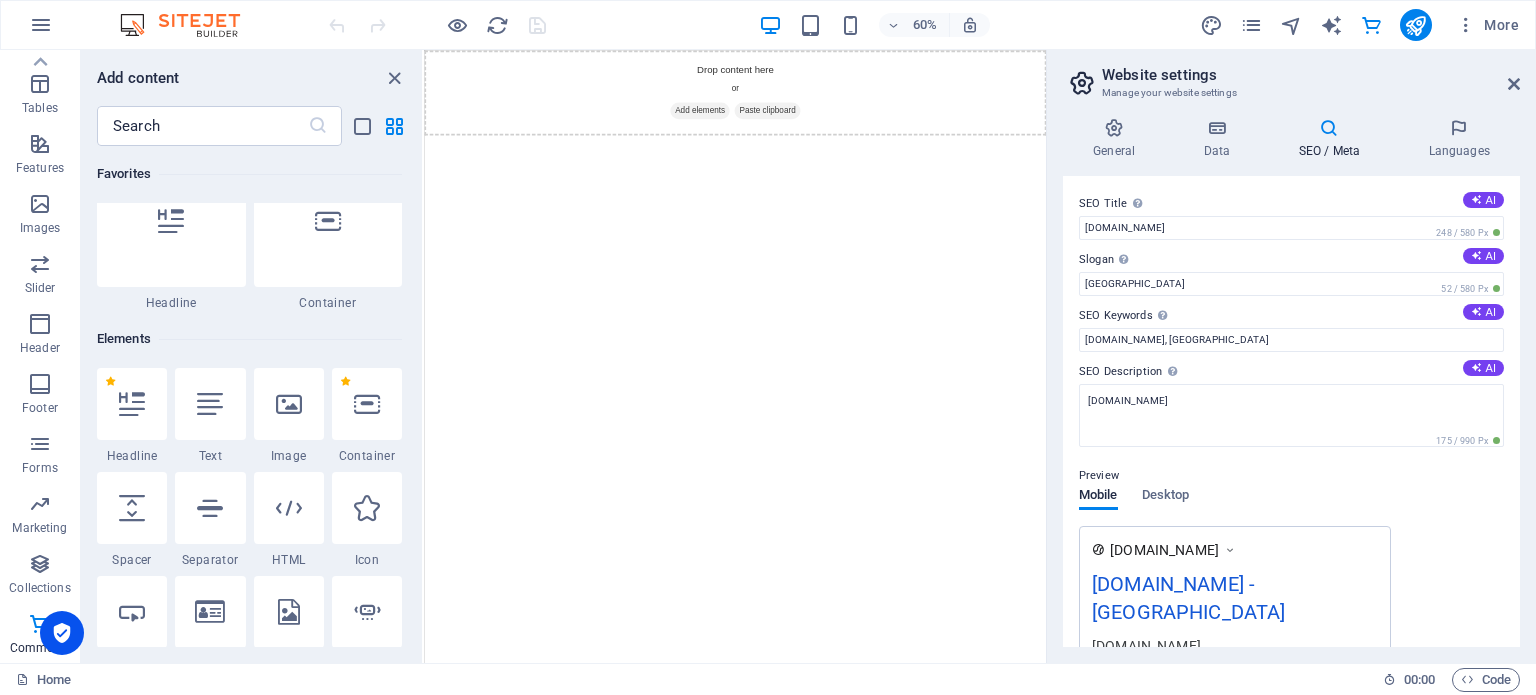 drag, startPoint x: 1519, startPoint y: 203, endPoint x: 1526, endPoint y: 520, distance: 317.07727 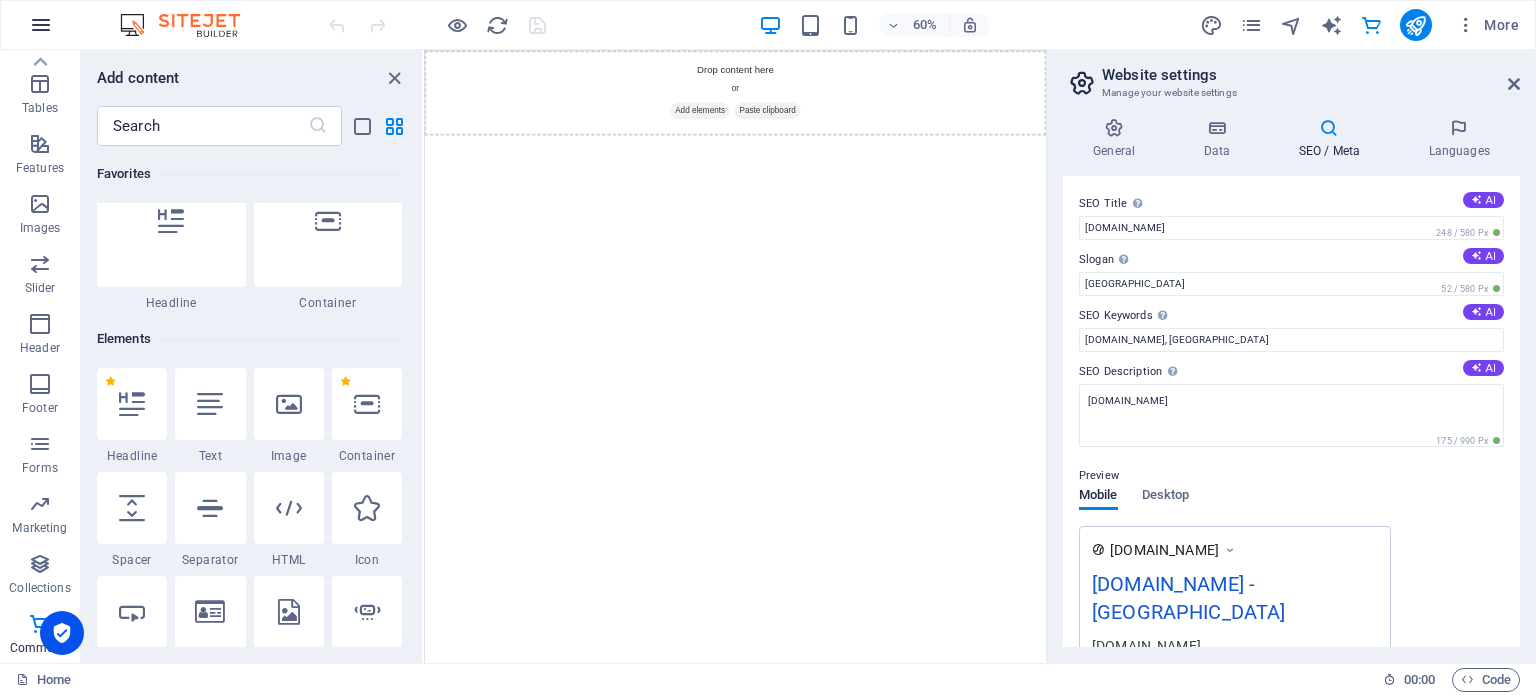 click at bounding box center [41, 25] 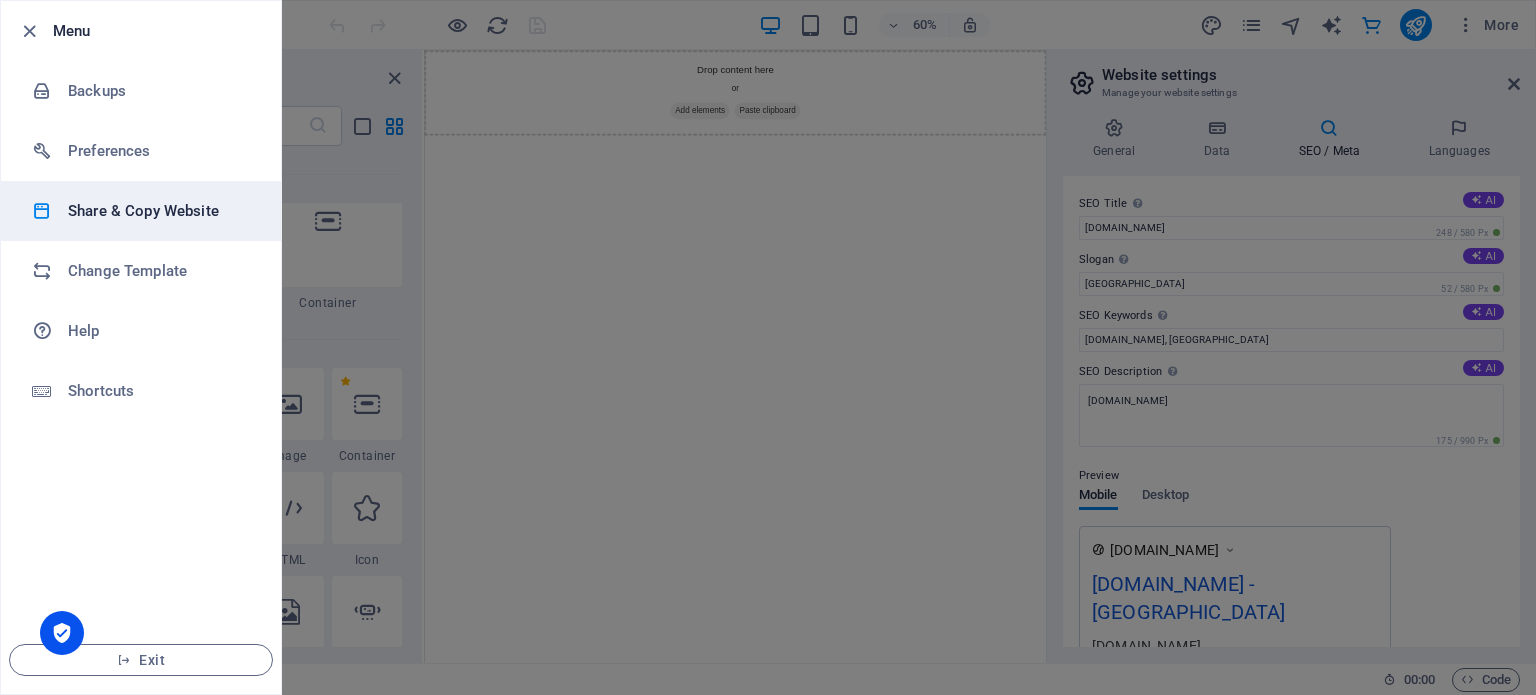 click on "Share & Copy Website" at bounding box center (160, 211) 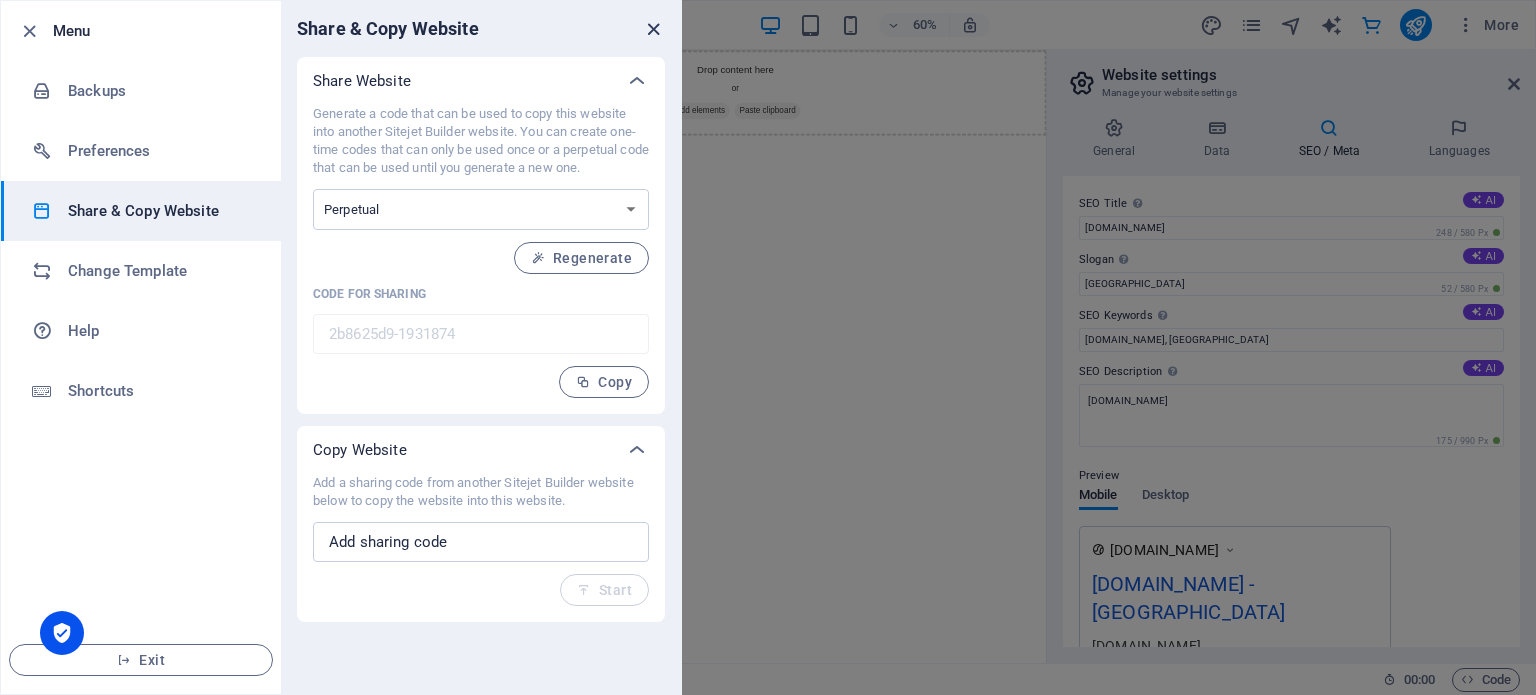 click at bounding box center (653, 29) 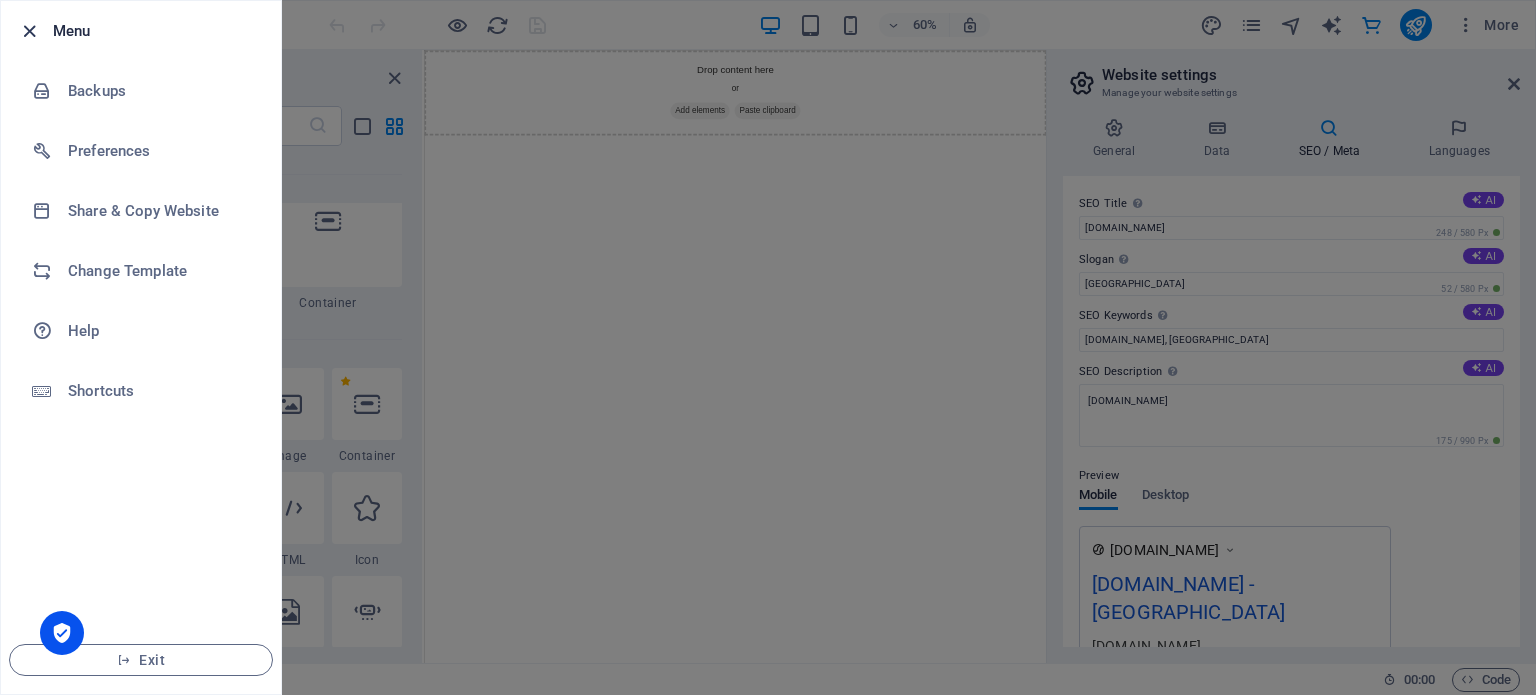 click at bounding box center [29, 31] 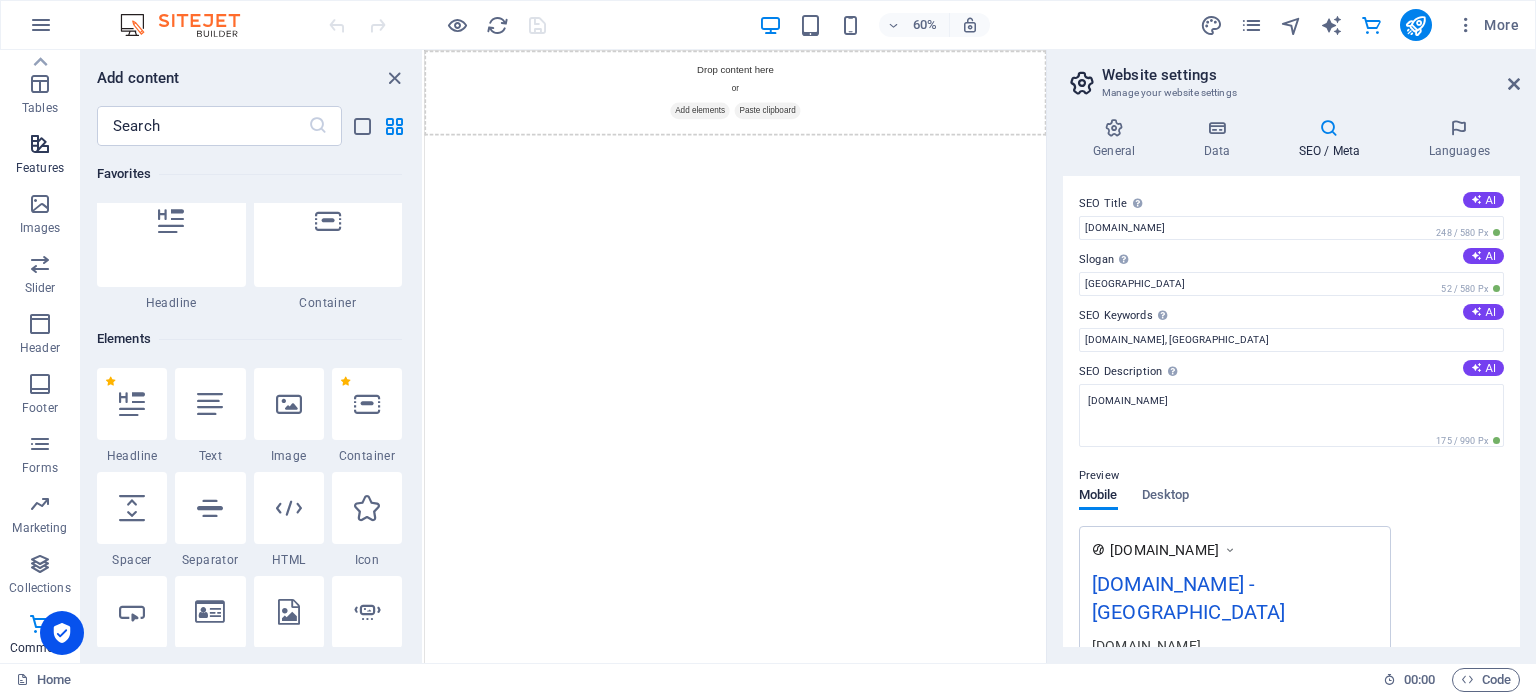 click at bounding box center [40, 144] 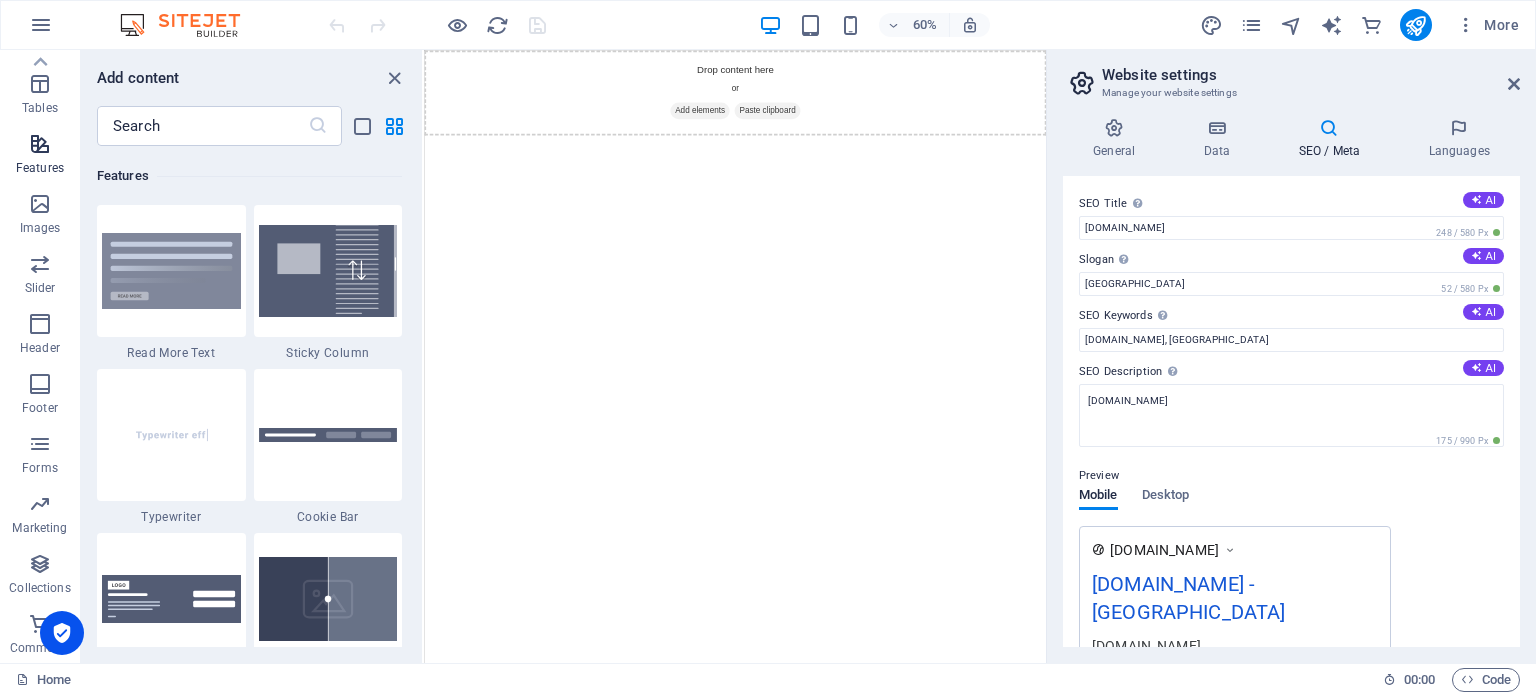 scroll, scrollTop: 7631, scrollLeft: 0, axis: vertical 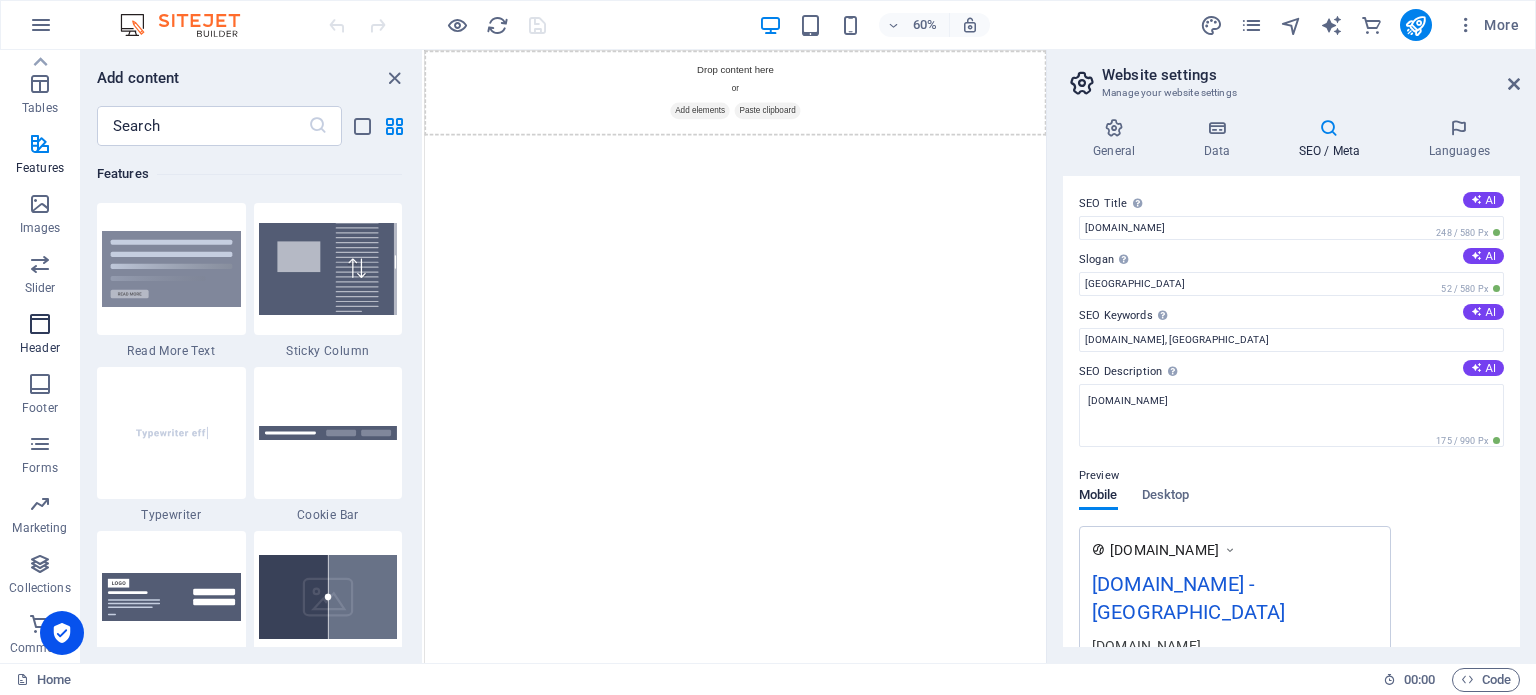 click at bounding box center [40, 324] 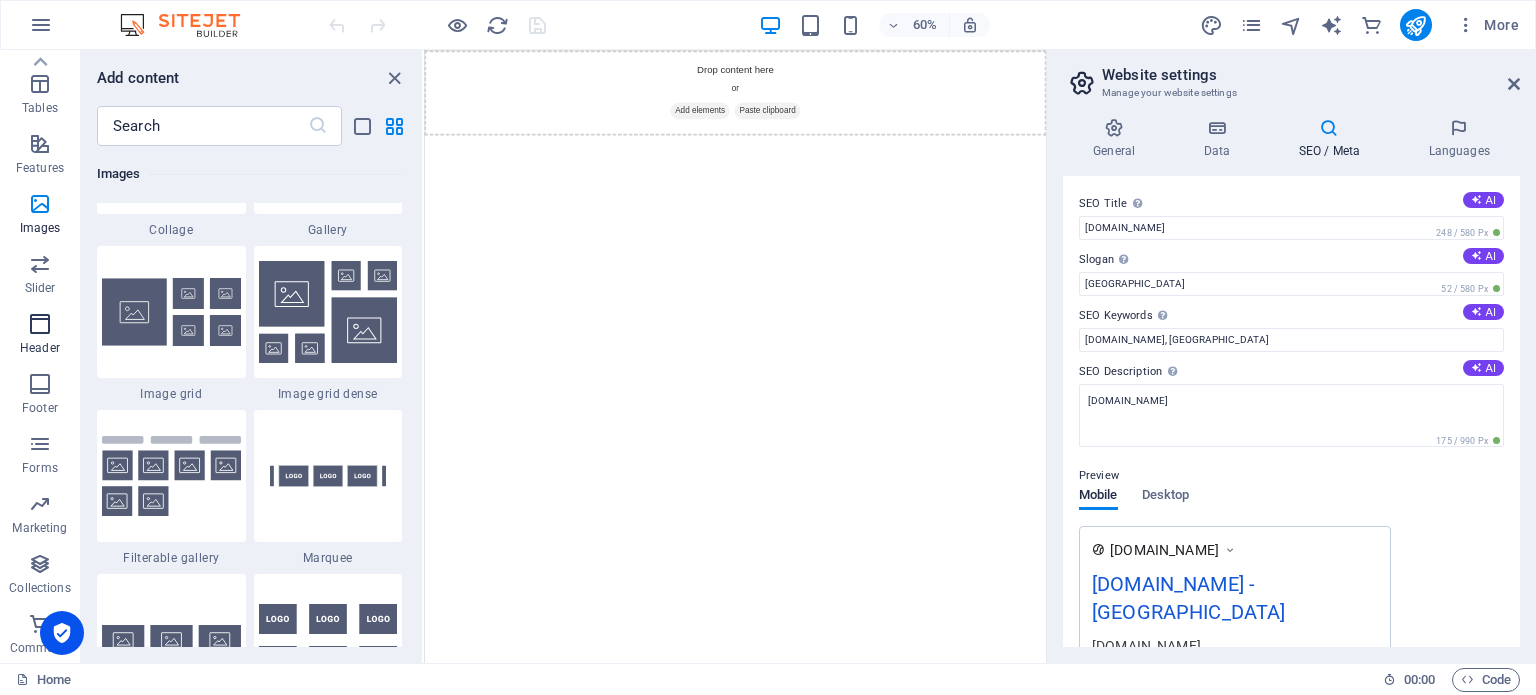 scroll, scrollTop: 11878, scrollLeft: 0, axis: vertical 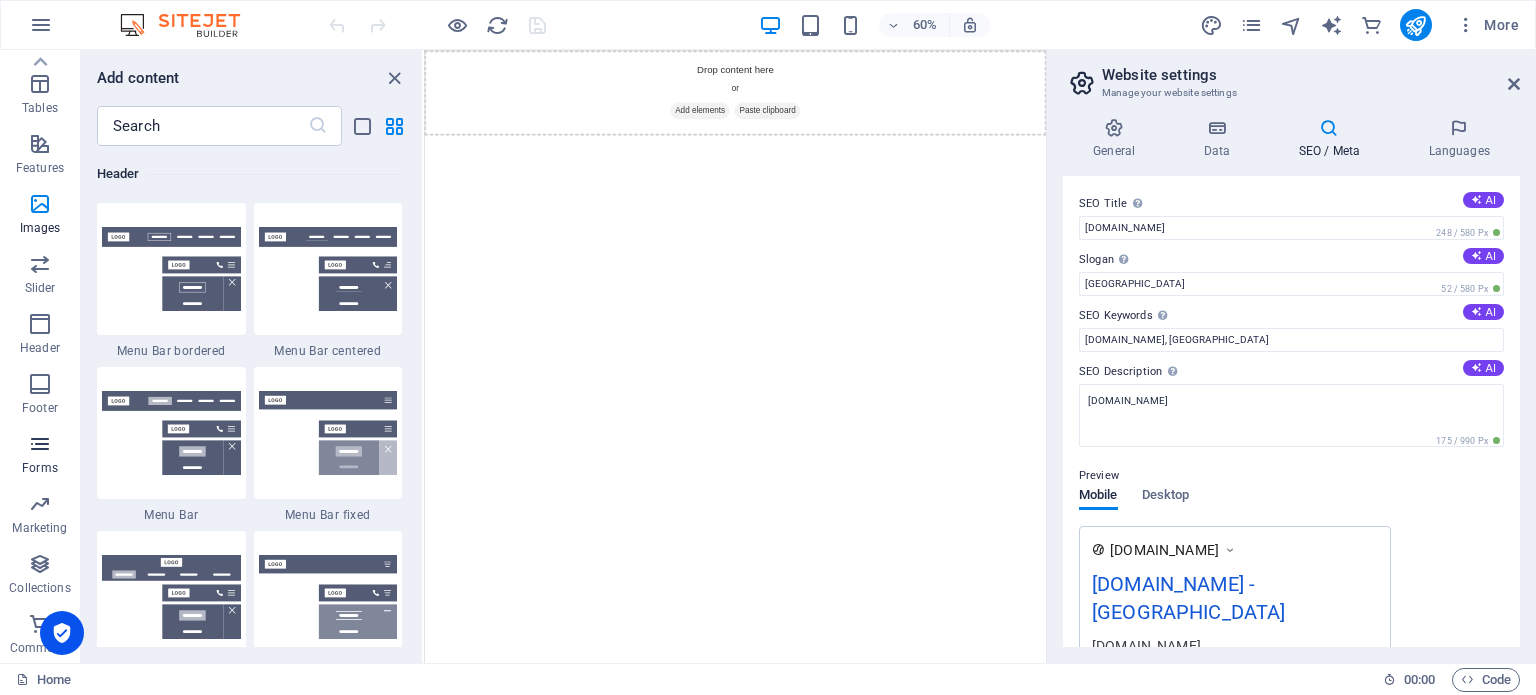 click at bounding box center (40, 444) 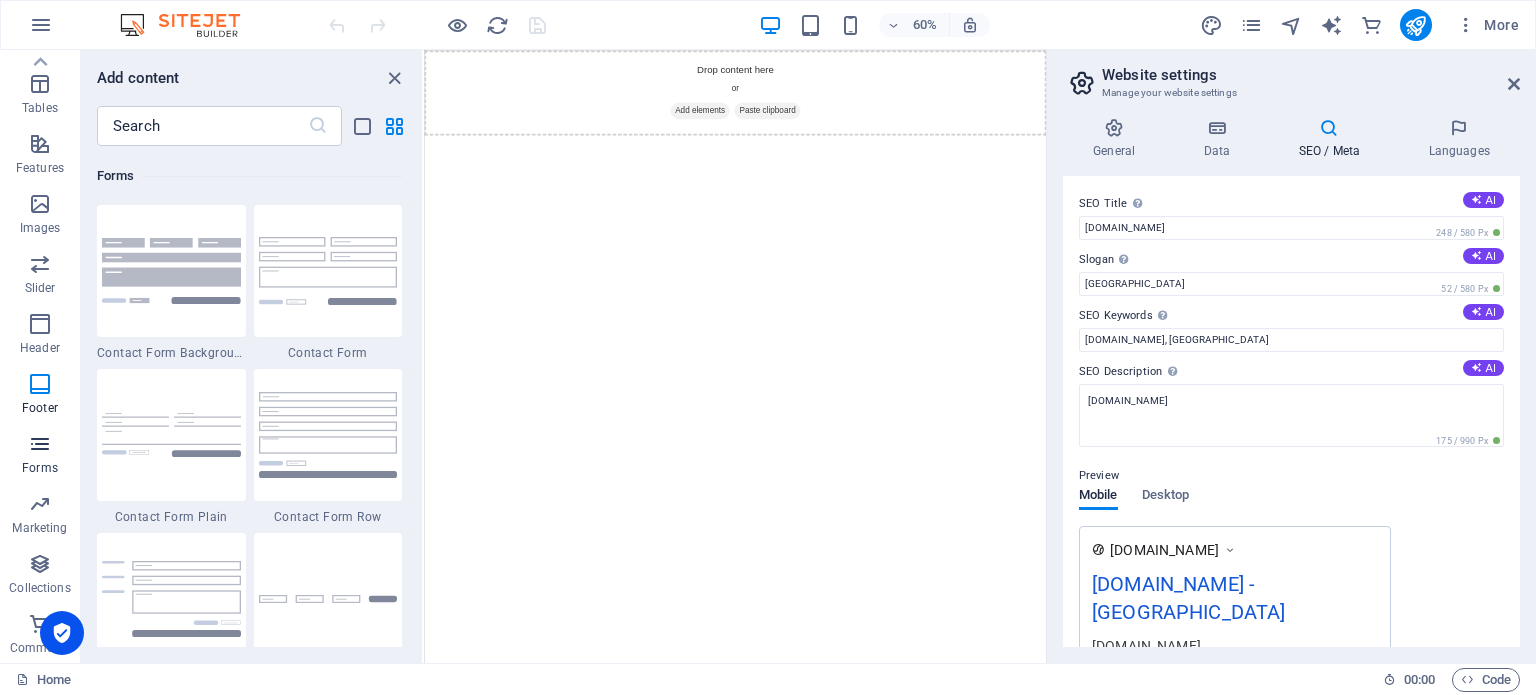 scroll, scrollTop: 14436, scrollLeft: 0, axis: vertical 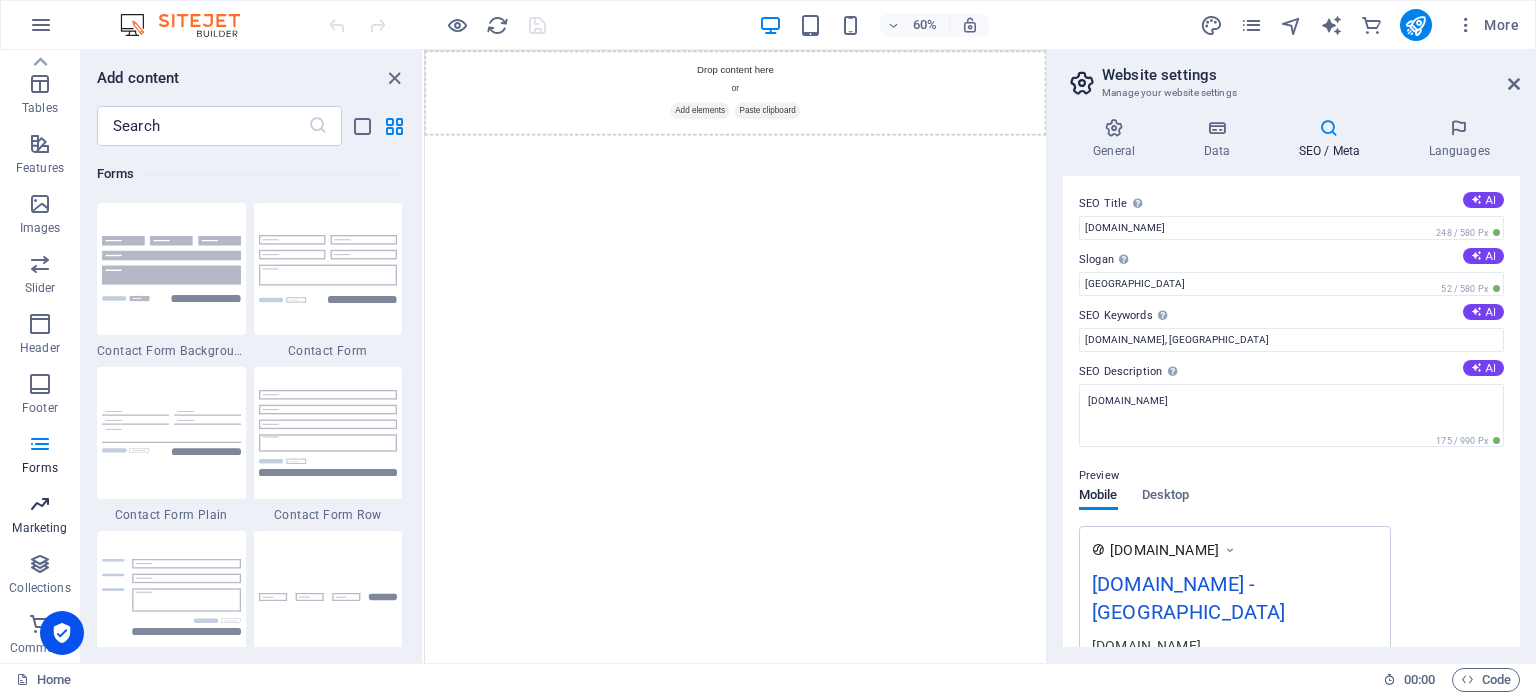click at bounding box center [40, 504] 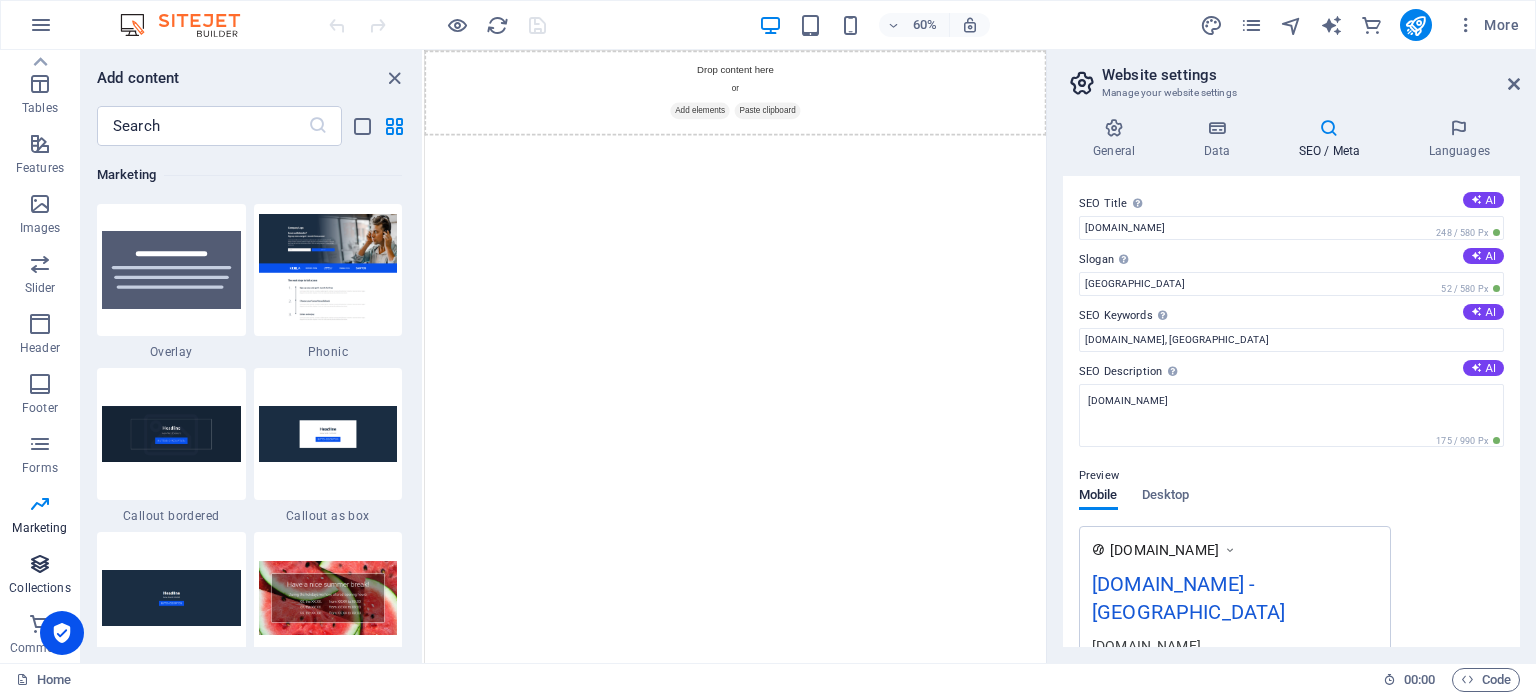 click on "Collections" at bounding box center (40, 574) 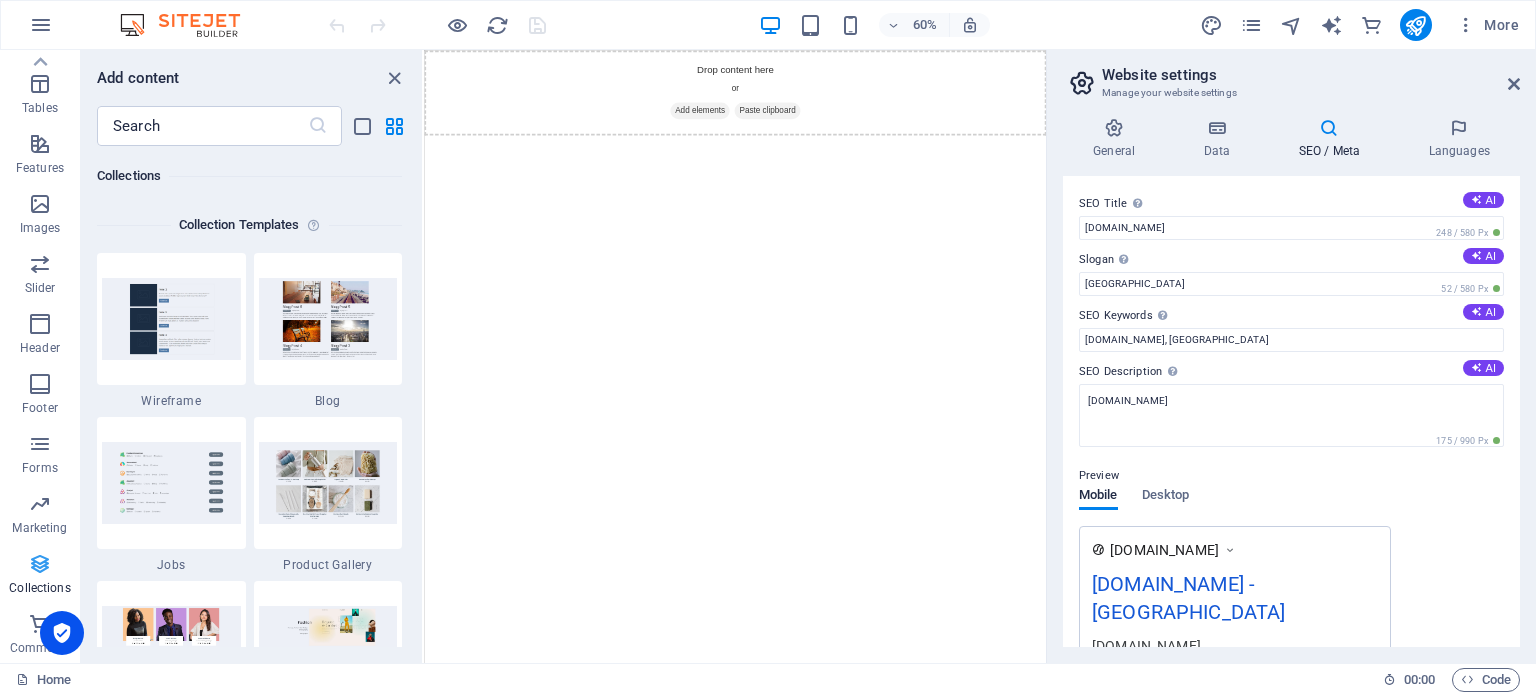 scroll, scrollTop: 18141, scrollLeft: 0, axis: vertical 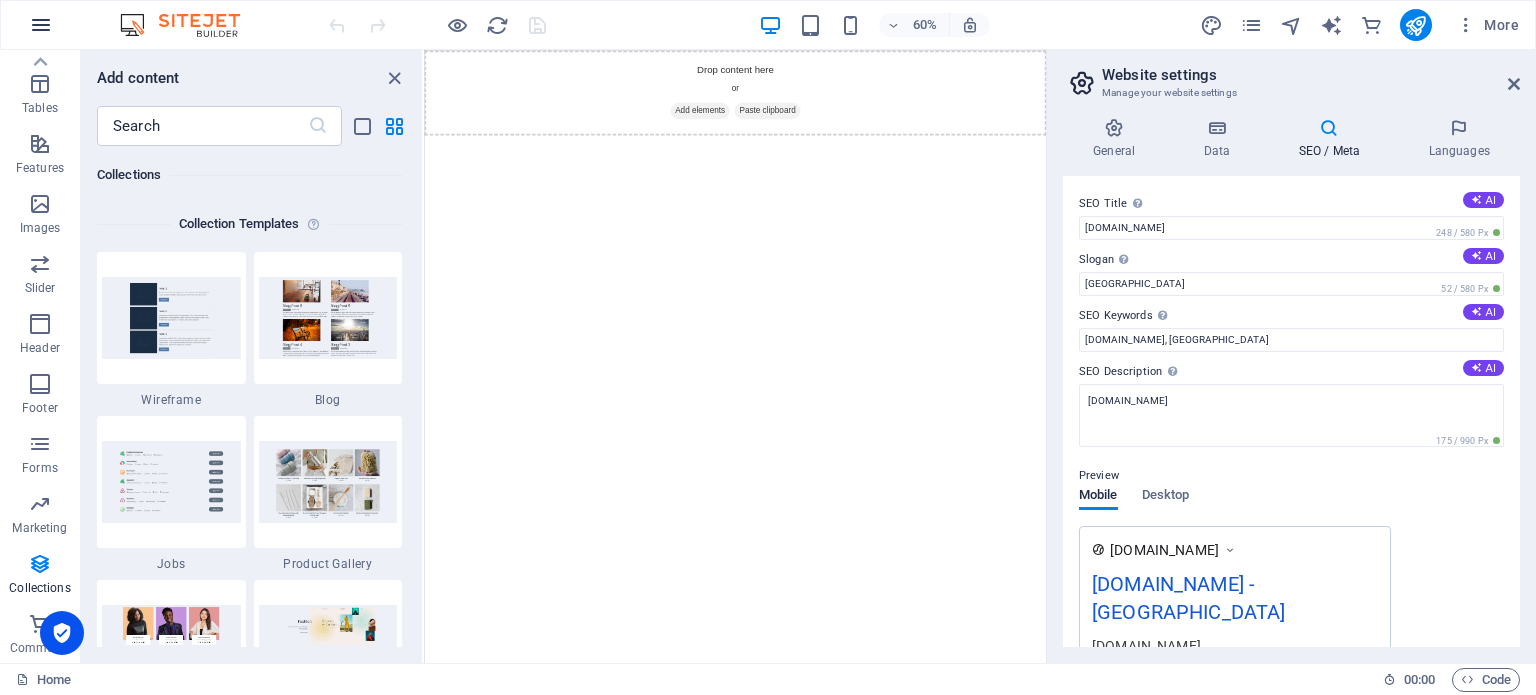 click at bounding box center (41, 25) 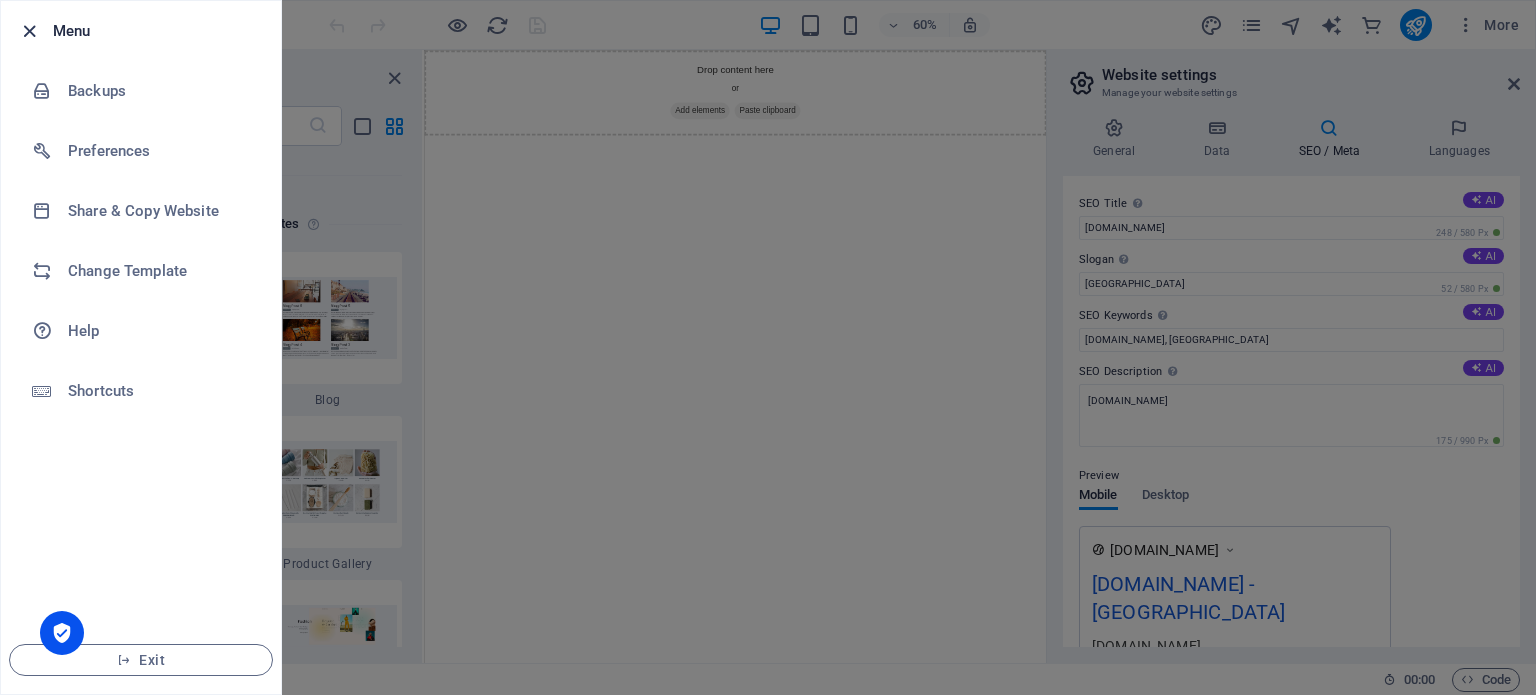 click at bounding box center [29, 31] 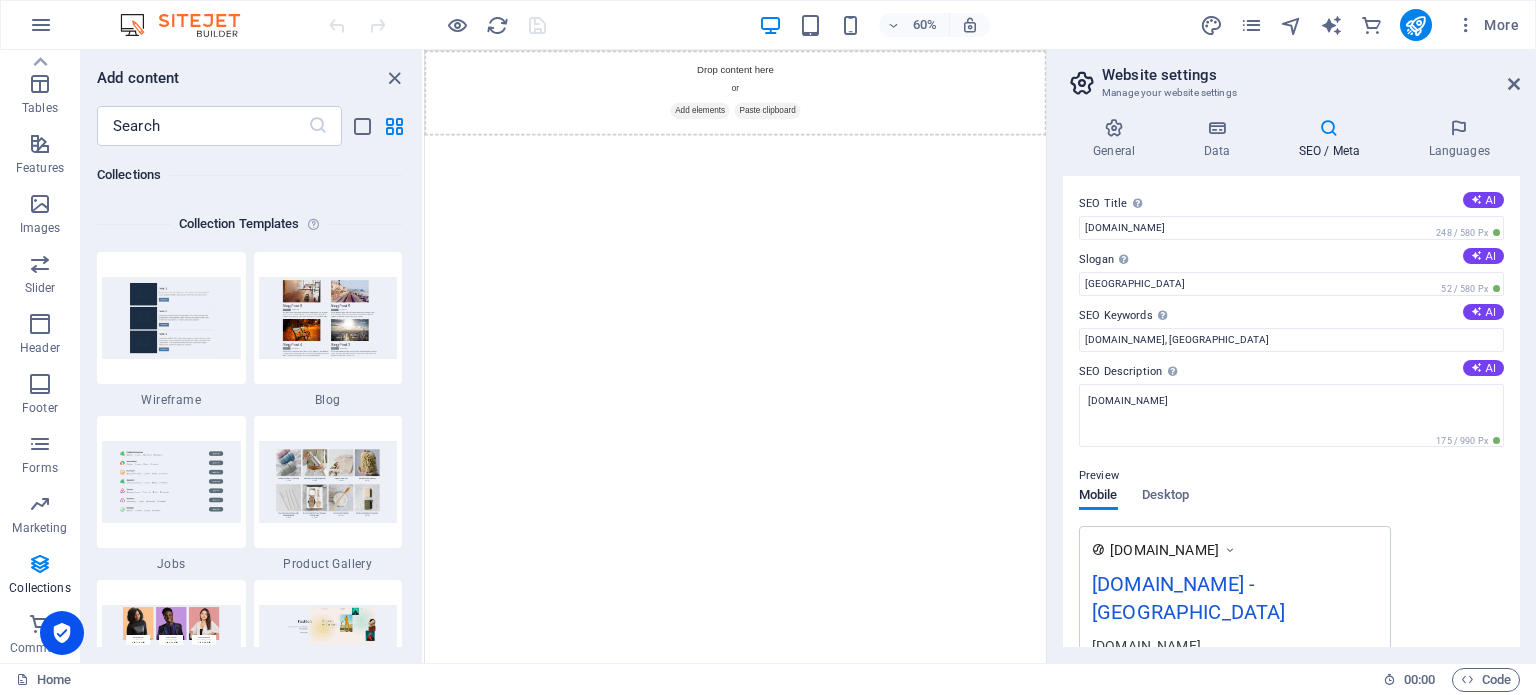 click at bounding box center [190, 25] 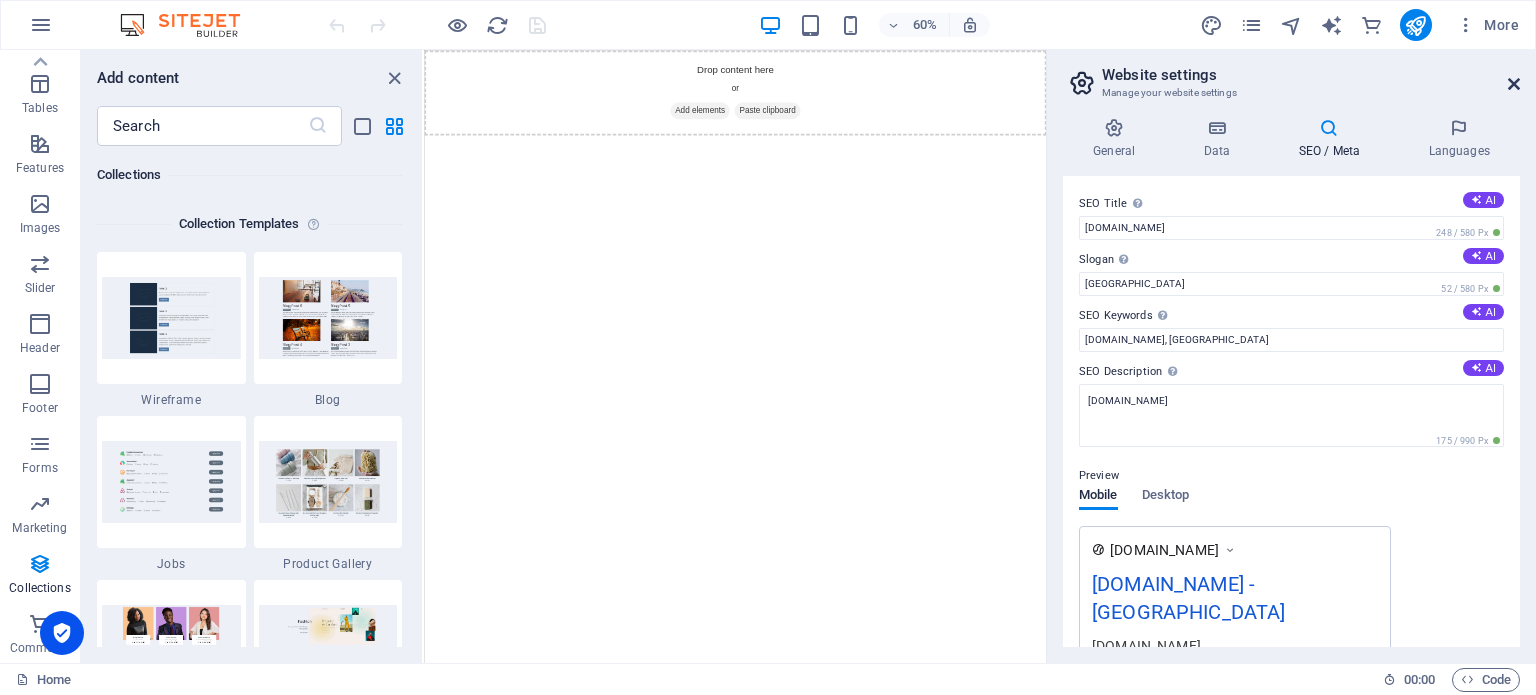 click at bounding box center (1514, 84) 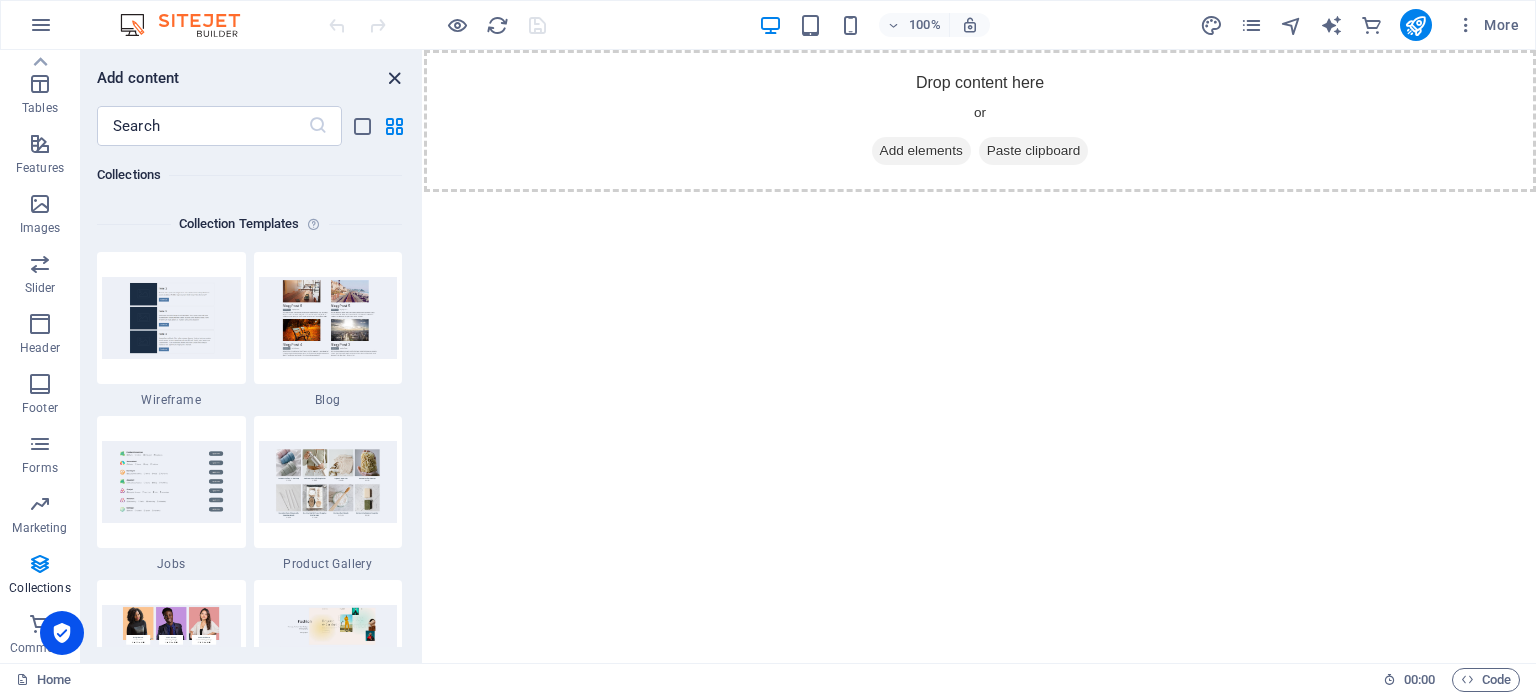 click at bounding box center [394, 78] 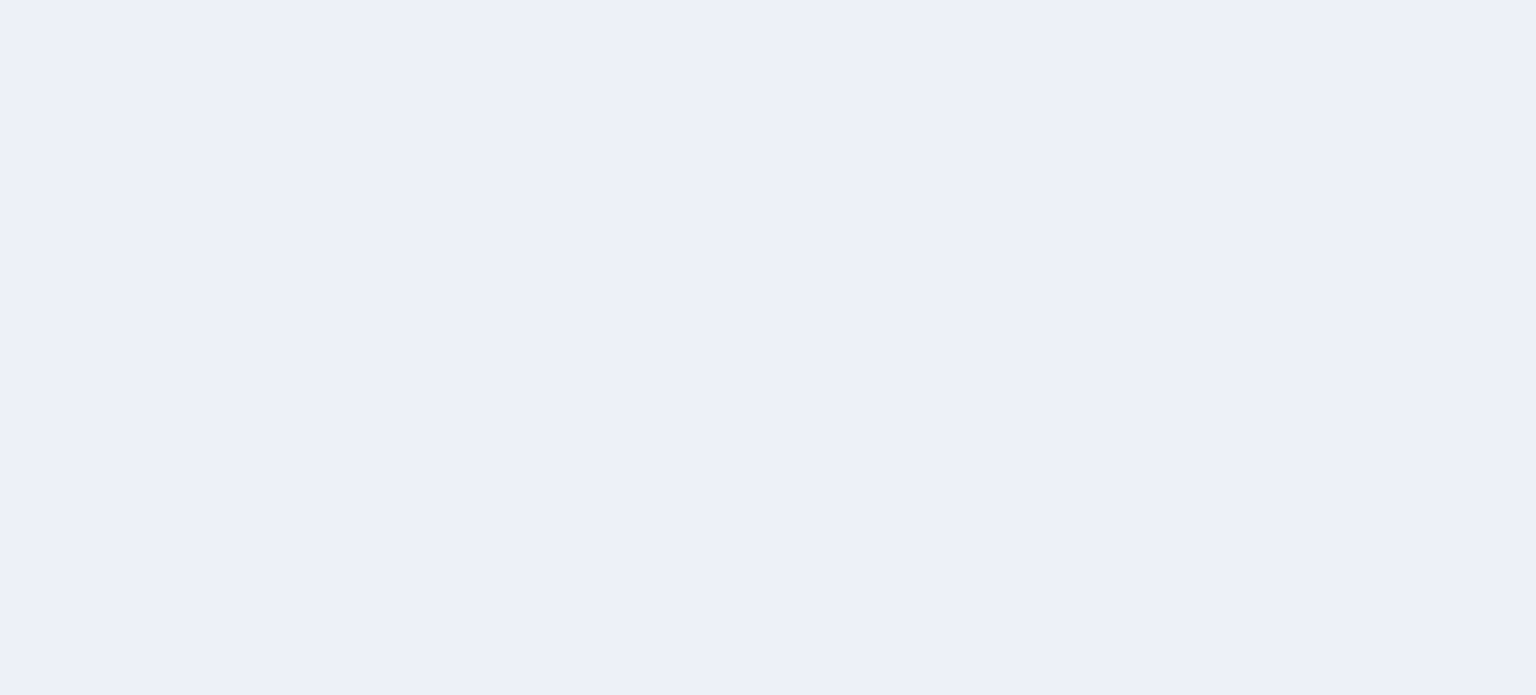 scroll, scrollTop: 0, scrollLeft: 0, axis: both 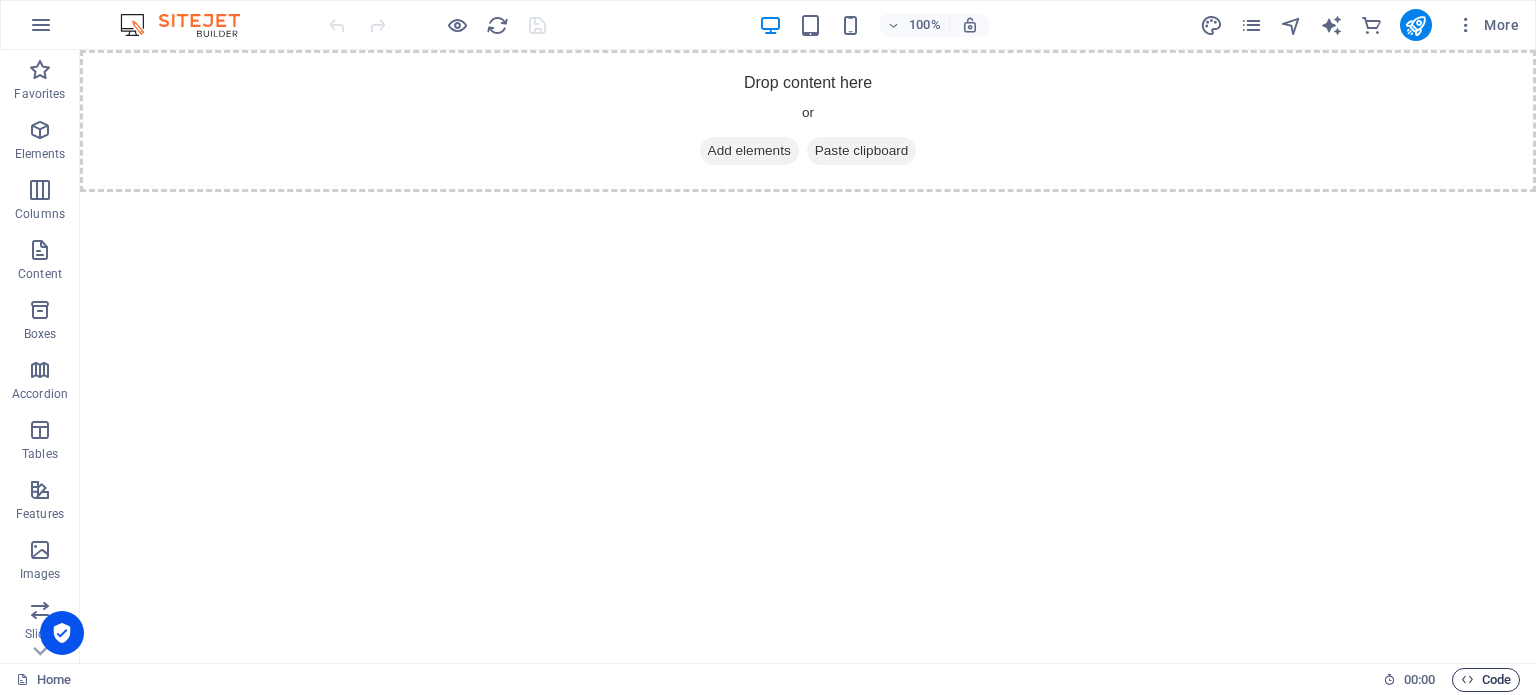 click at bounding box center (1467, 679) 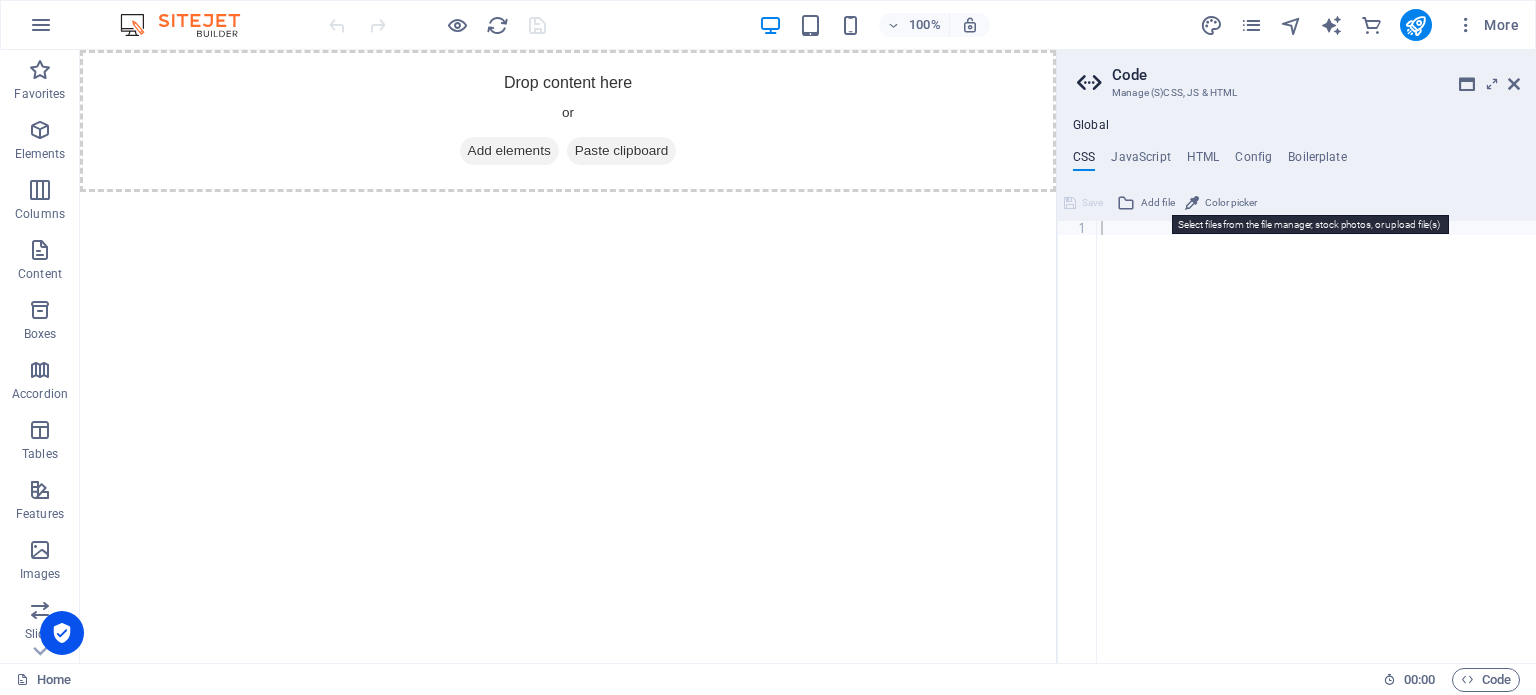 click on "Add file" at bounding box center (1158, 203) 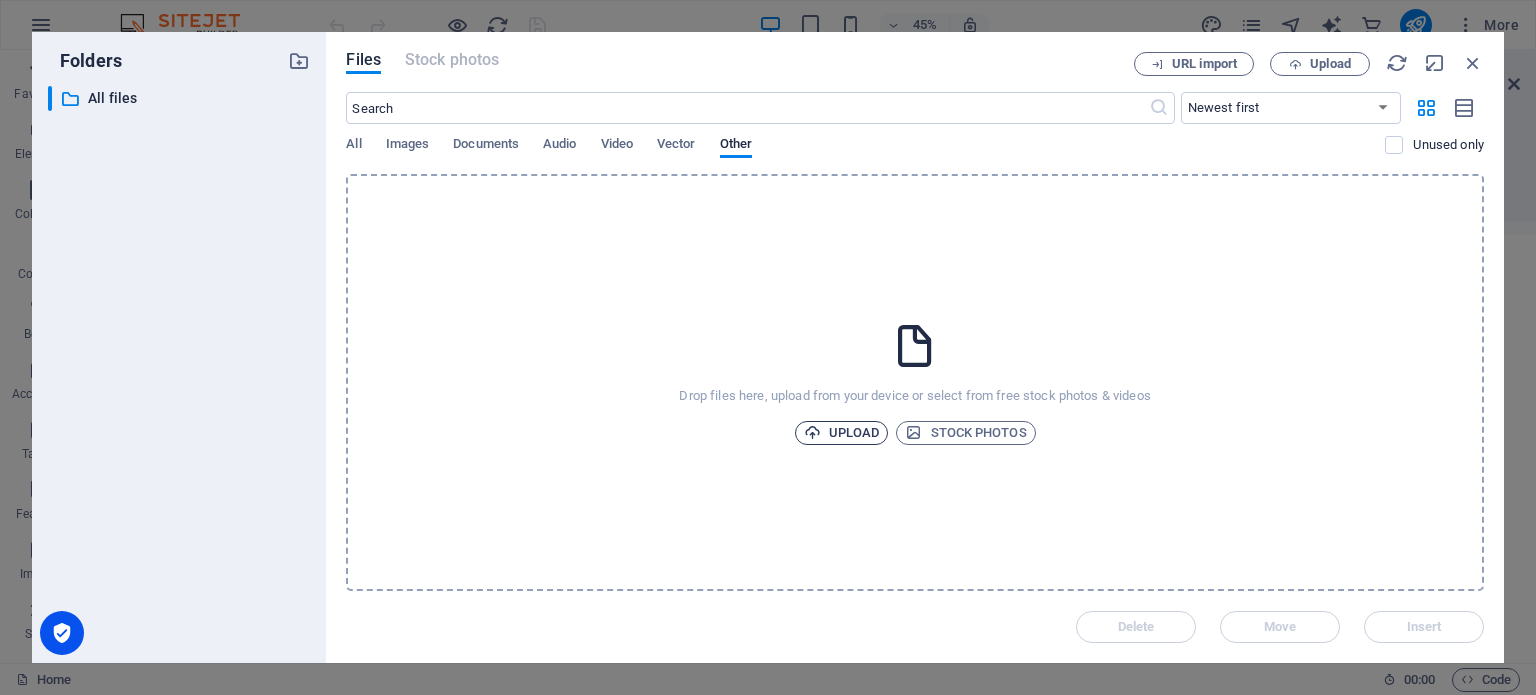 click on "Upload" at bounding box center [842, 433] 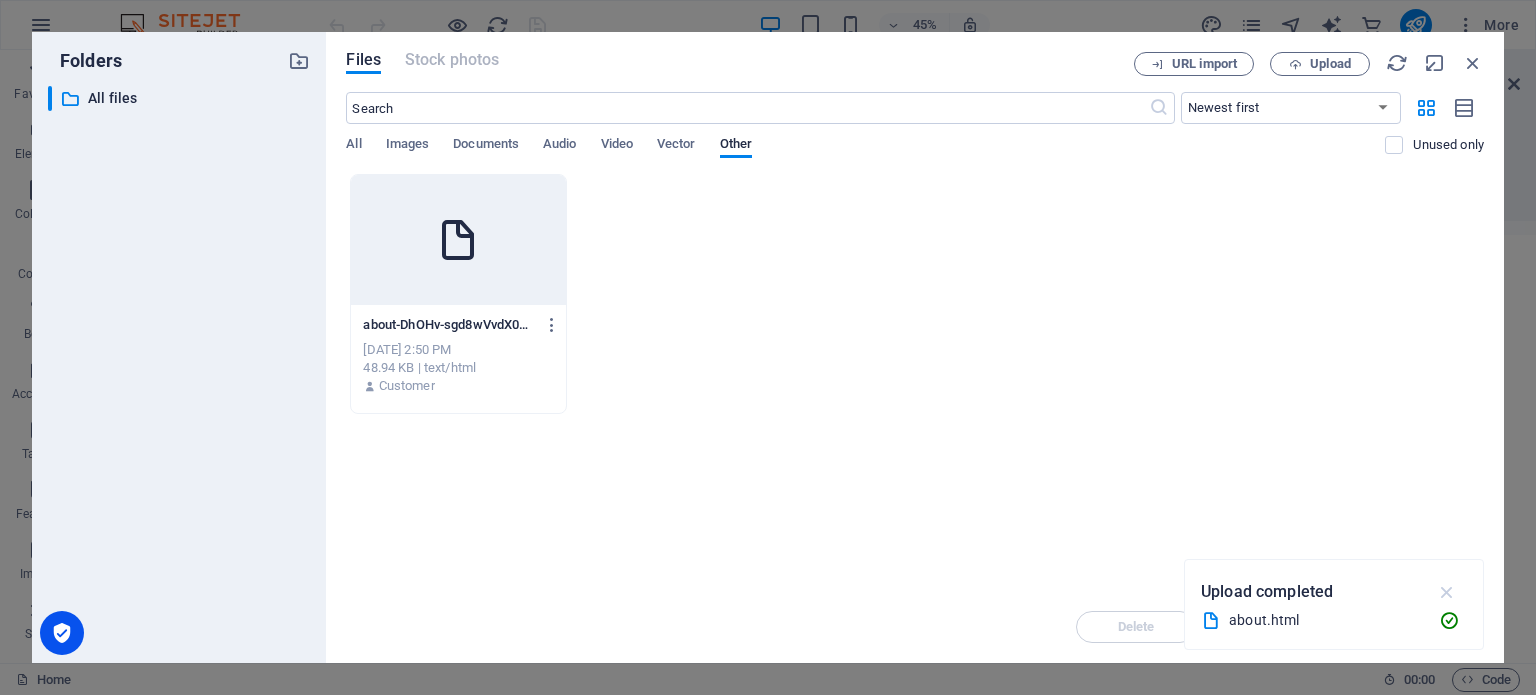 click at bounding box center (1447, 592) 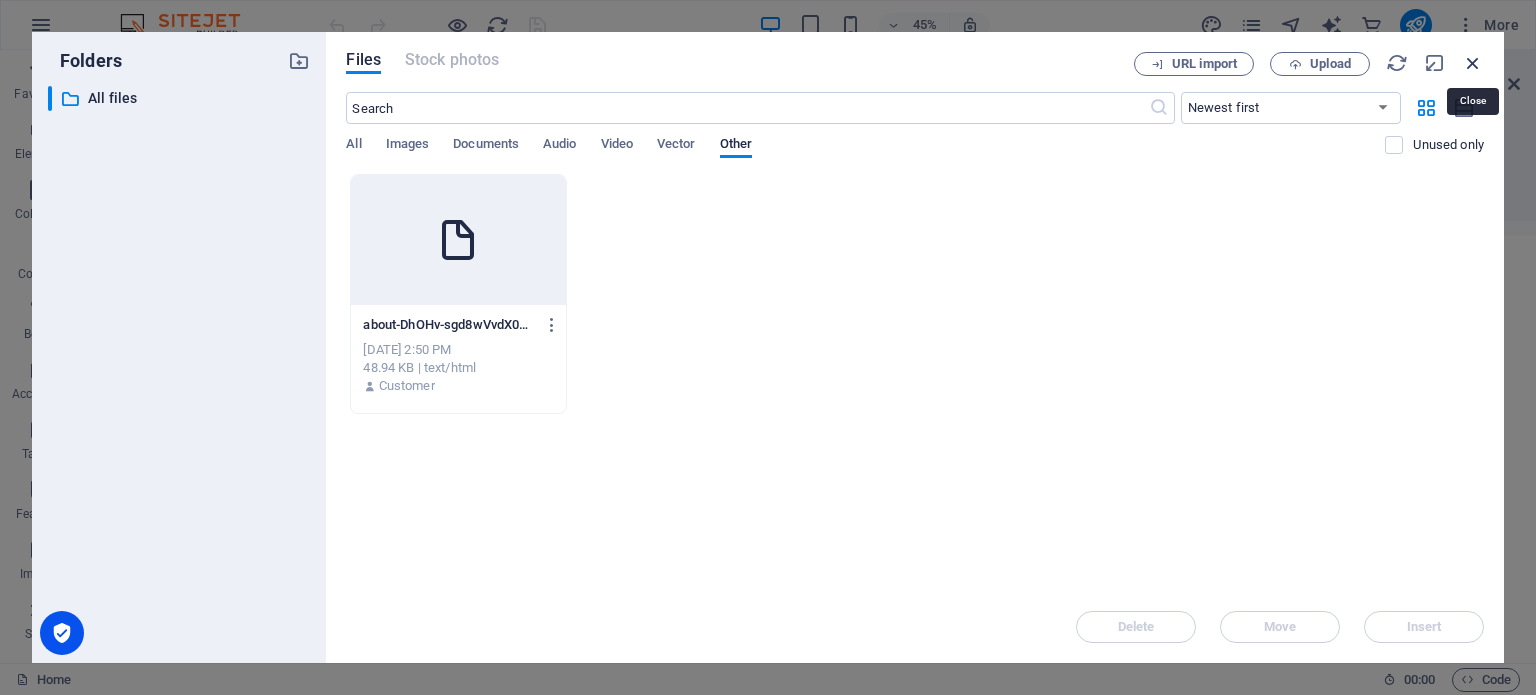 click at bounding box center (1473, 63) 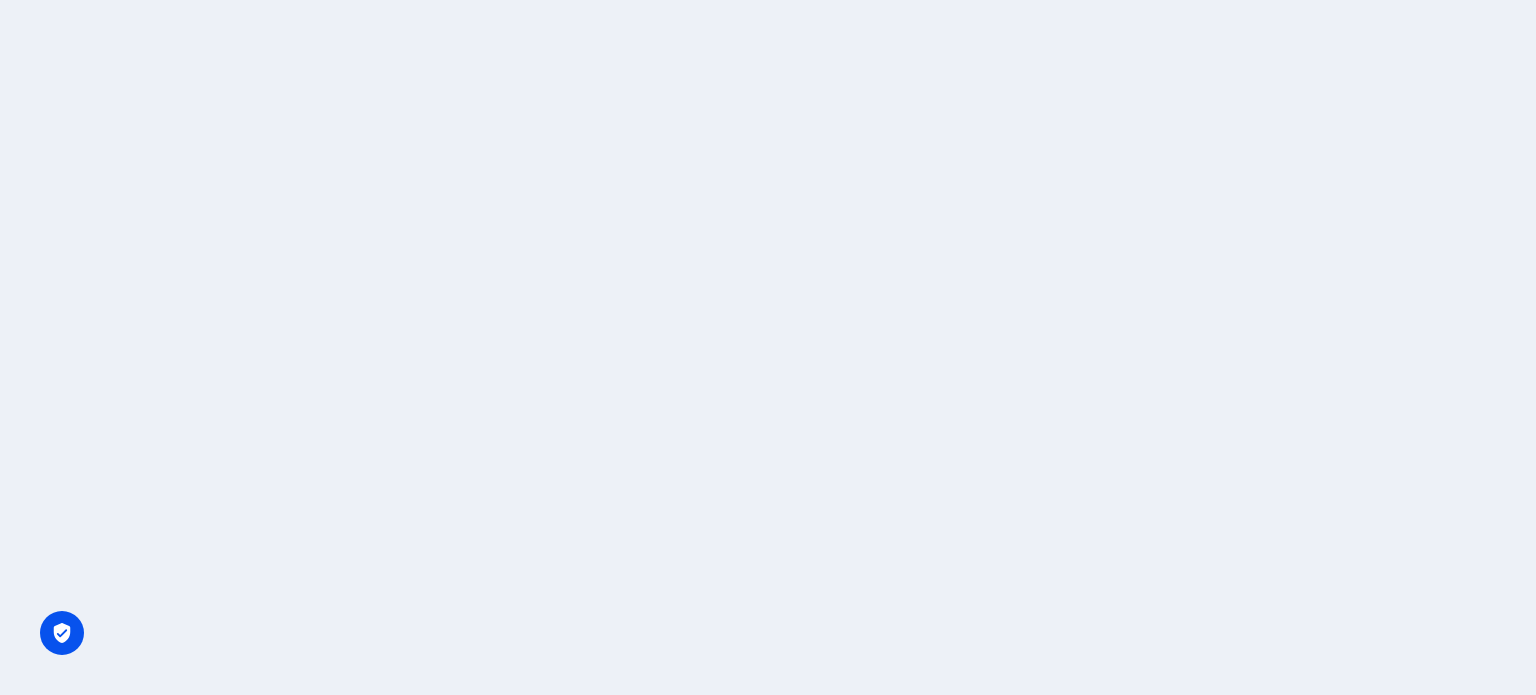 scroll, scrollTop: 0, scrollLeft: 0, axis: both 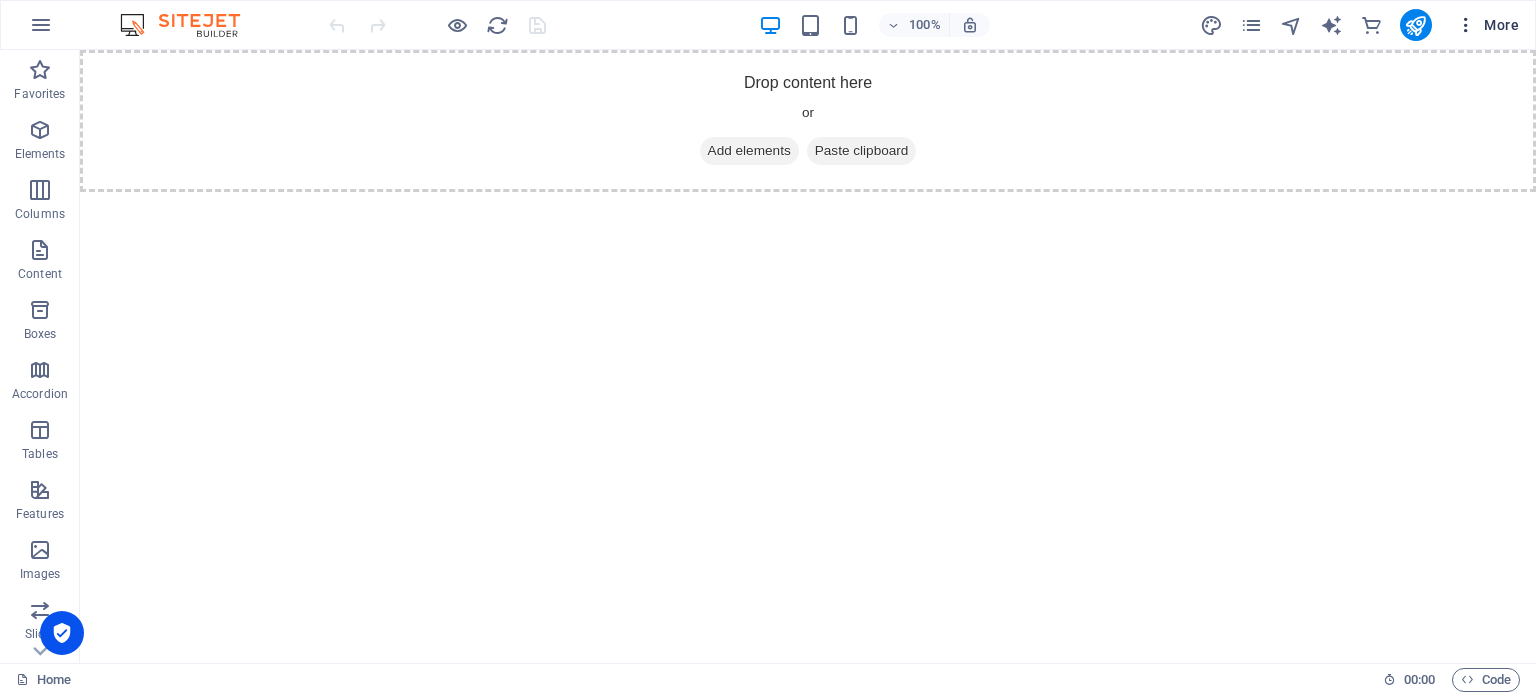 click at bounding box center [1466, 25] 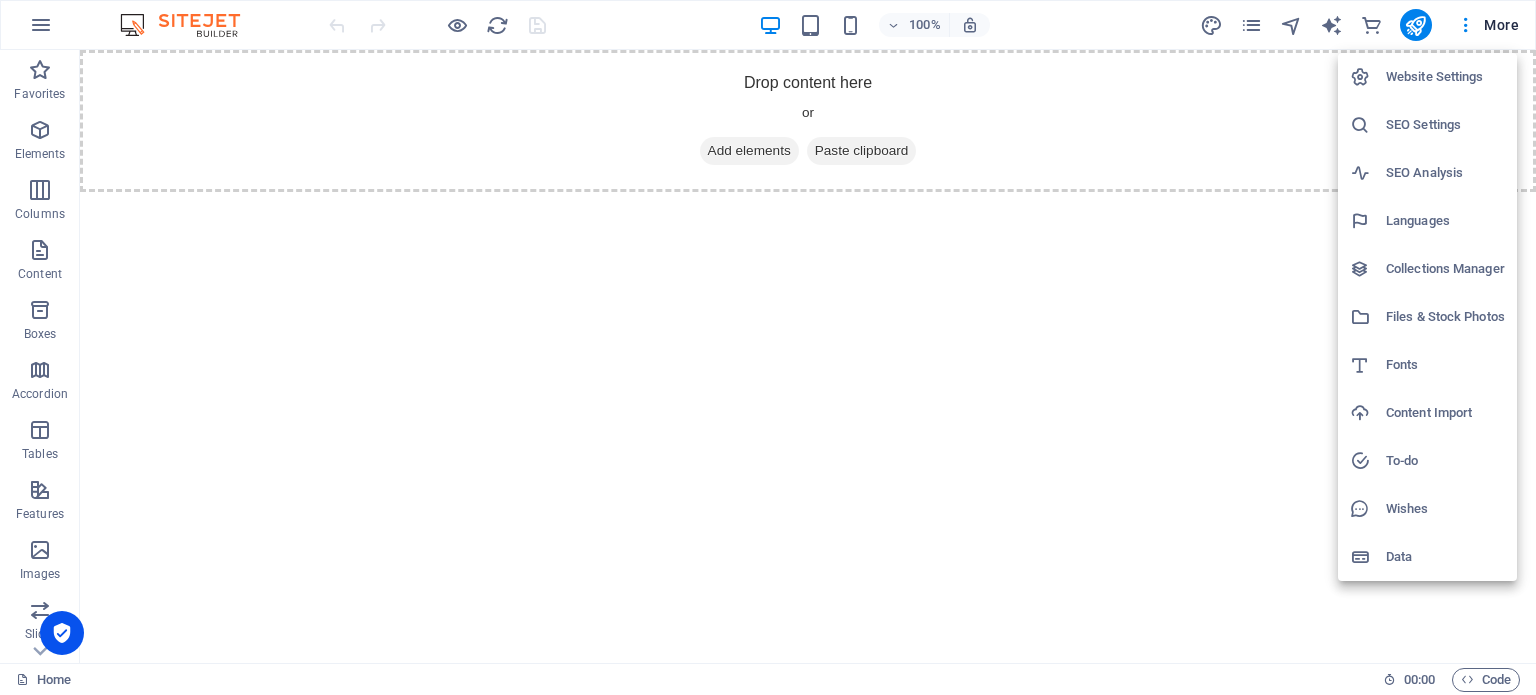 click on "To-do" at bounding box center [1445, 461] 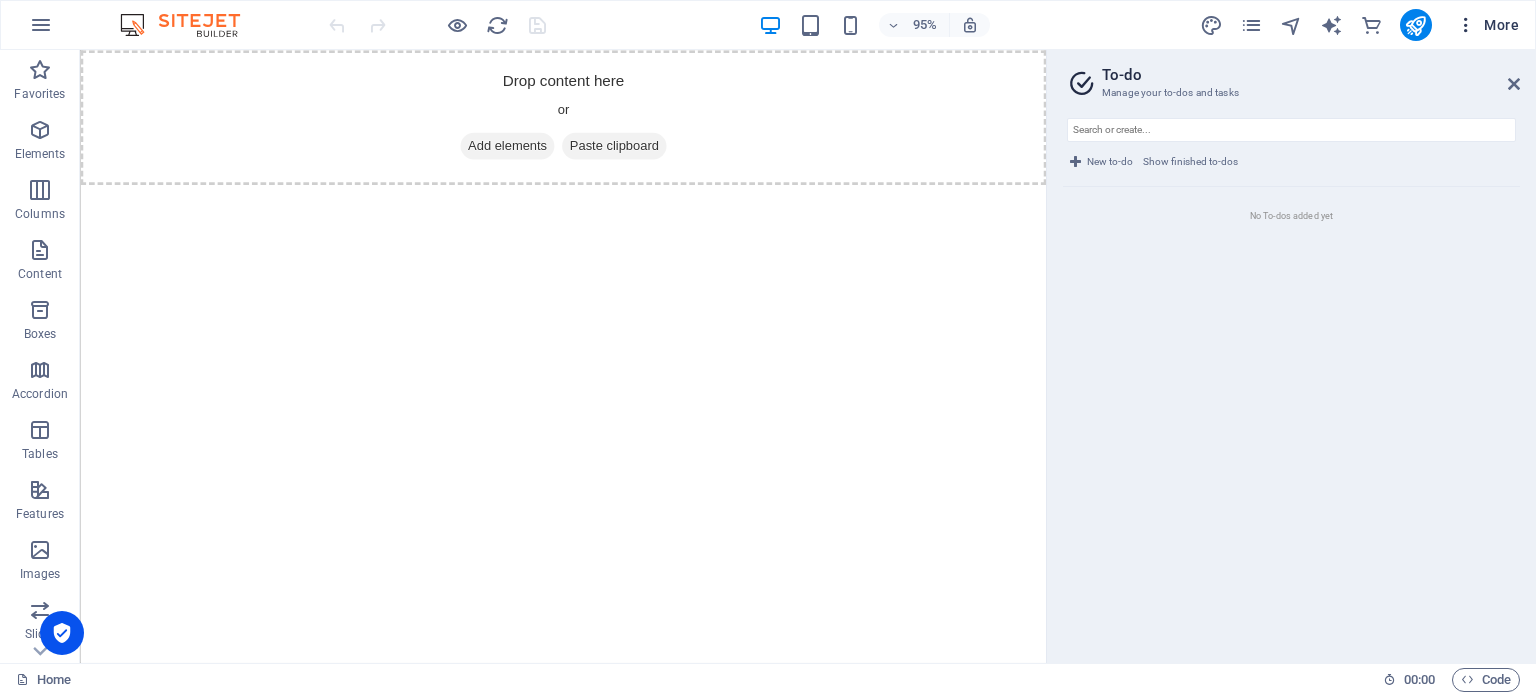 click on "More" at bounding box center [1487, 25] 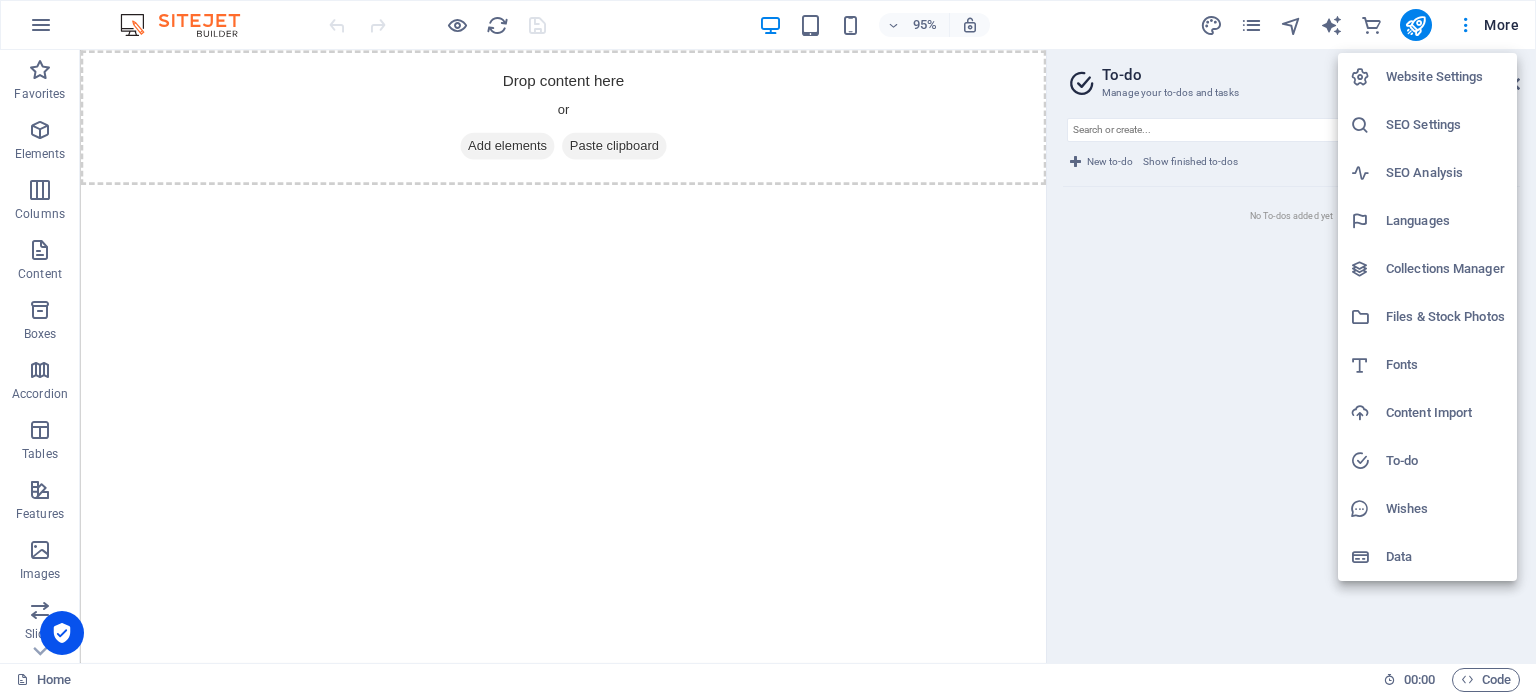 click on "Website Settings" at bounding box center [1445, 77] 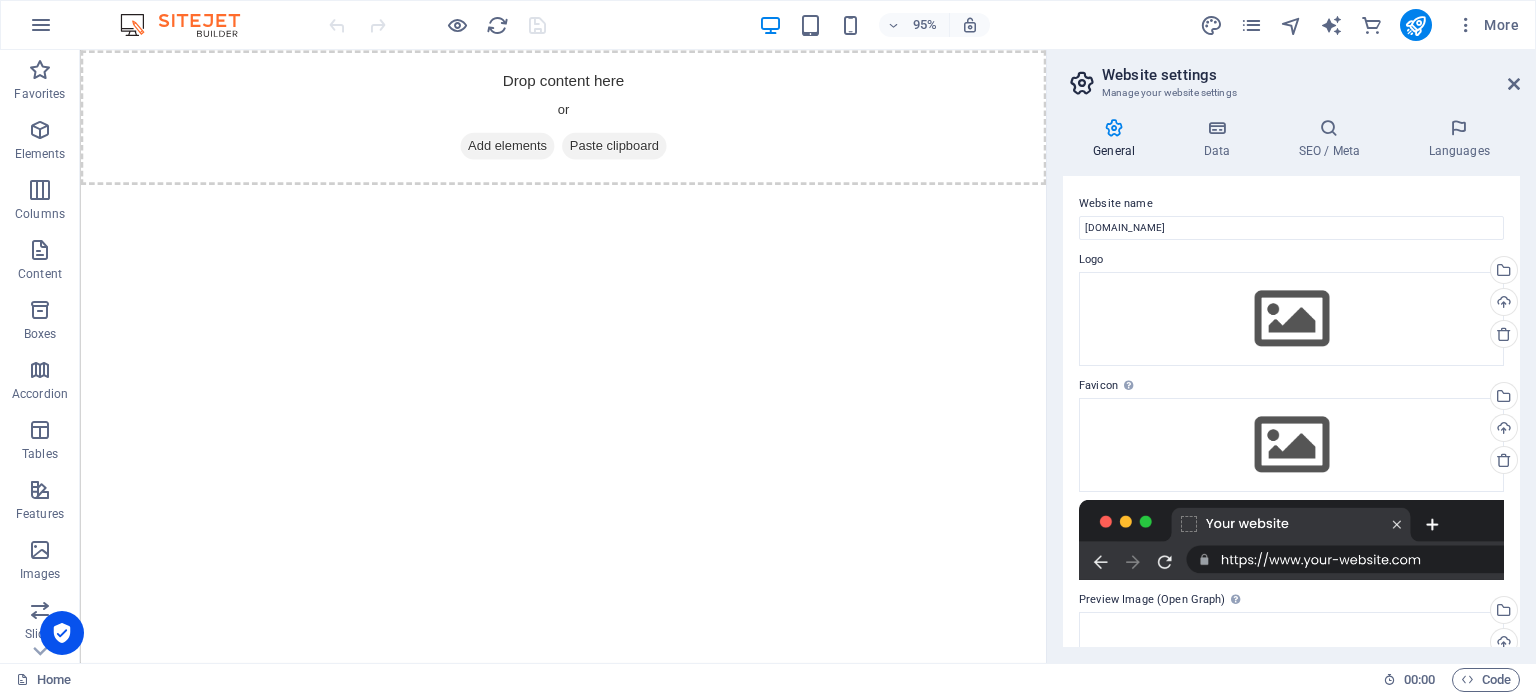 click at bounding box center [1291, 540] 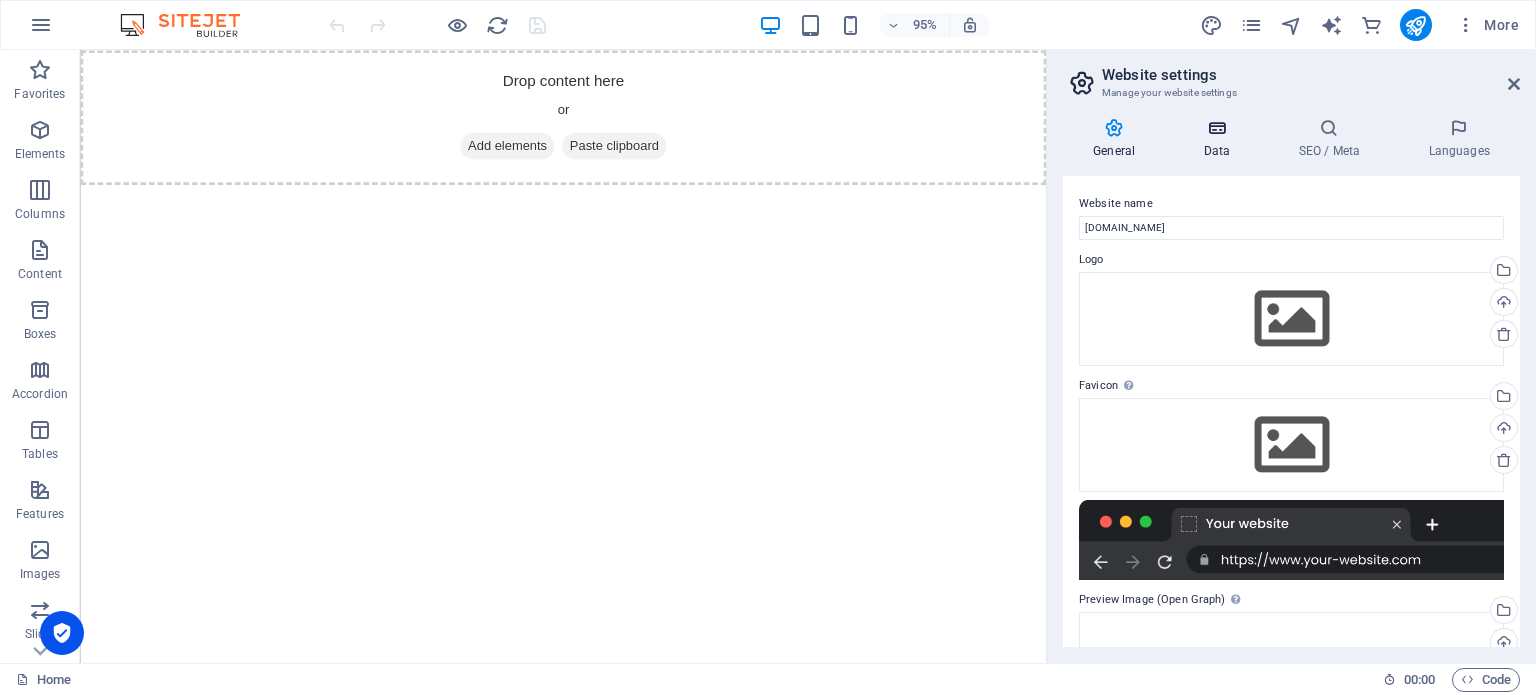click at bounding box center (1216, 128) 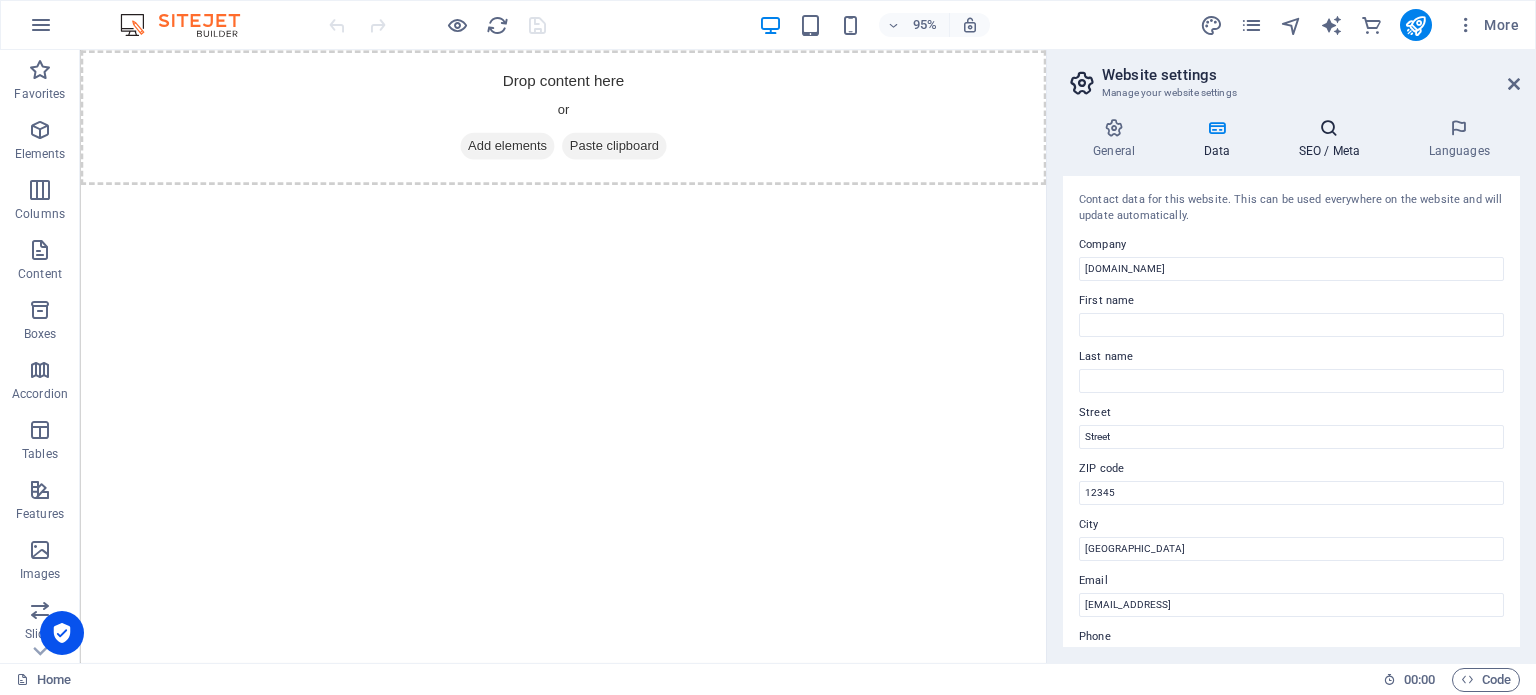 click at bounding box center (1329, 128) 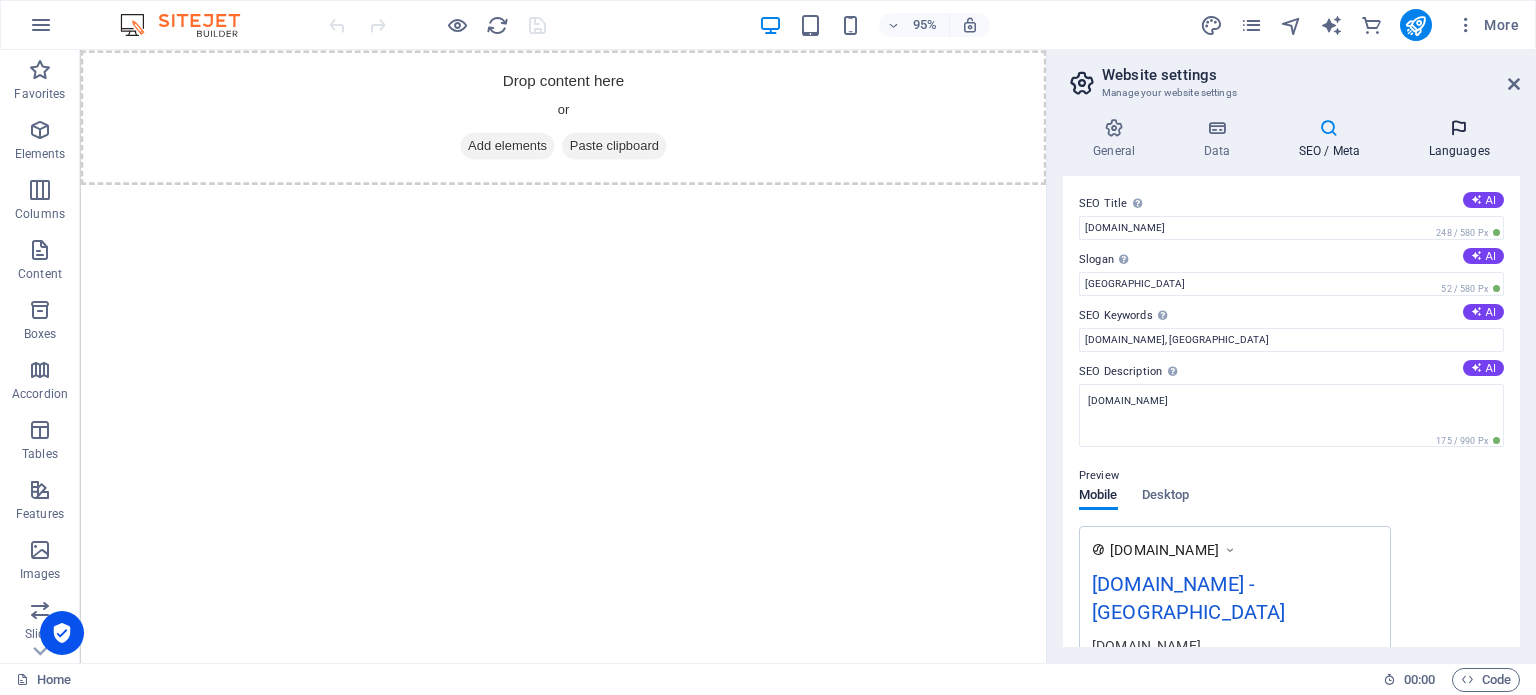click on "Languages" at bounding box center (1459, 139) 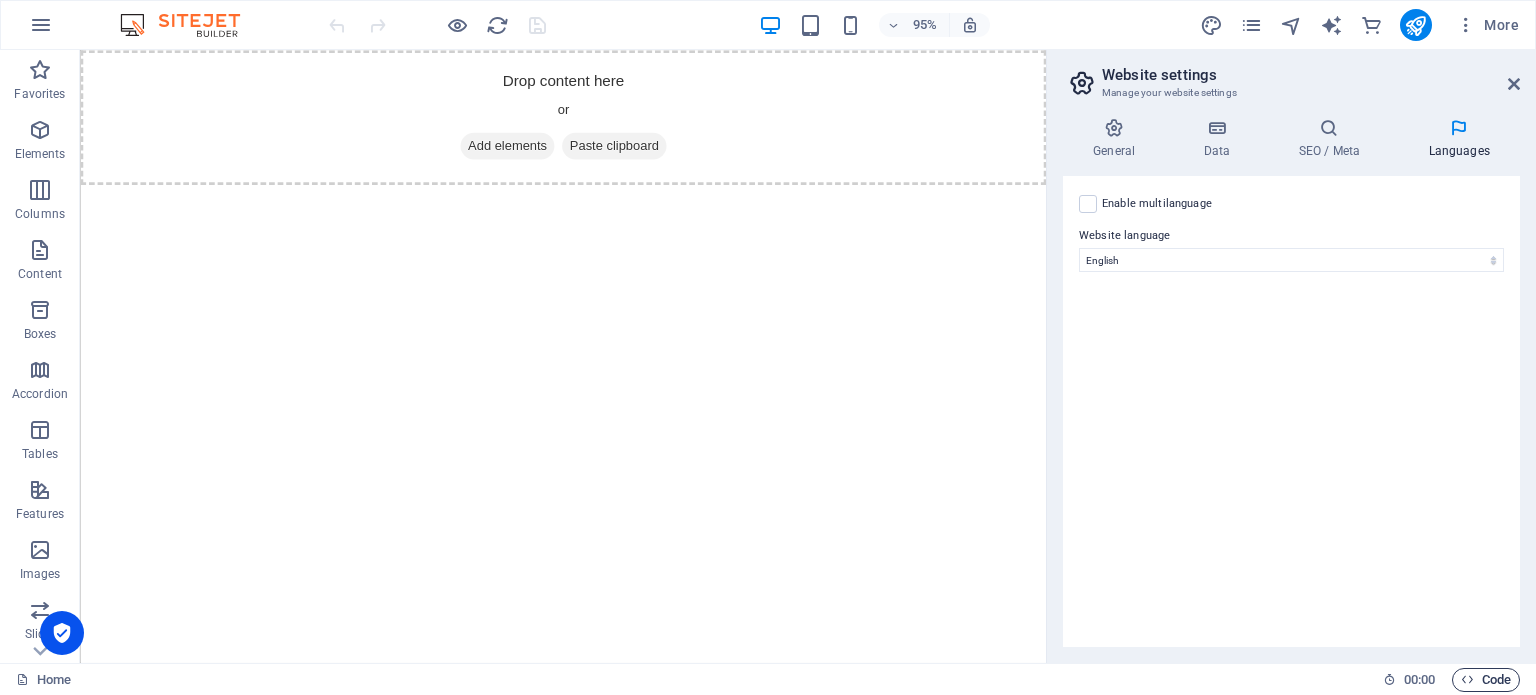 click on "Code" at bounding box center (1486, 680) 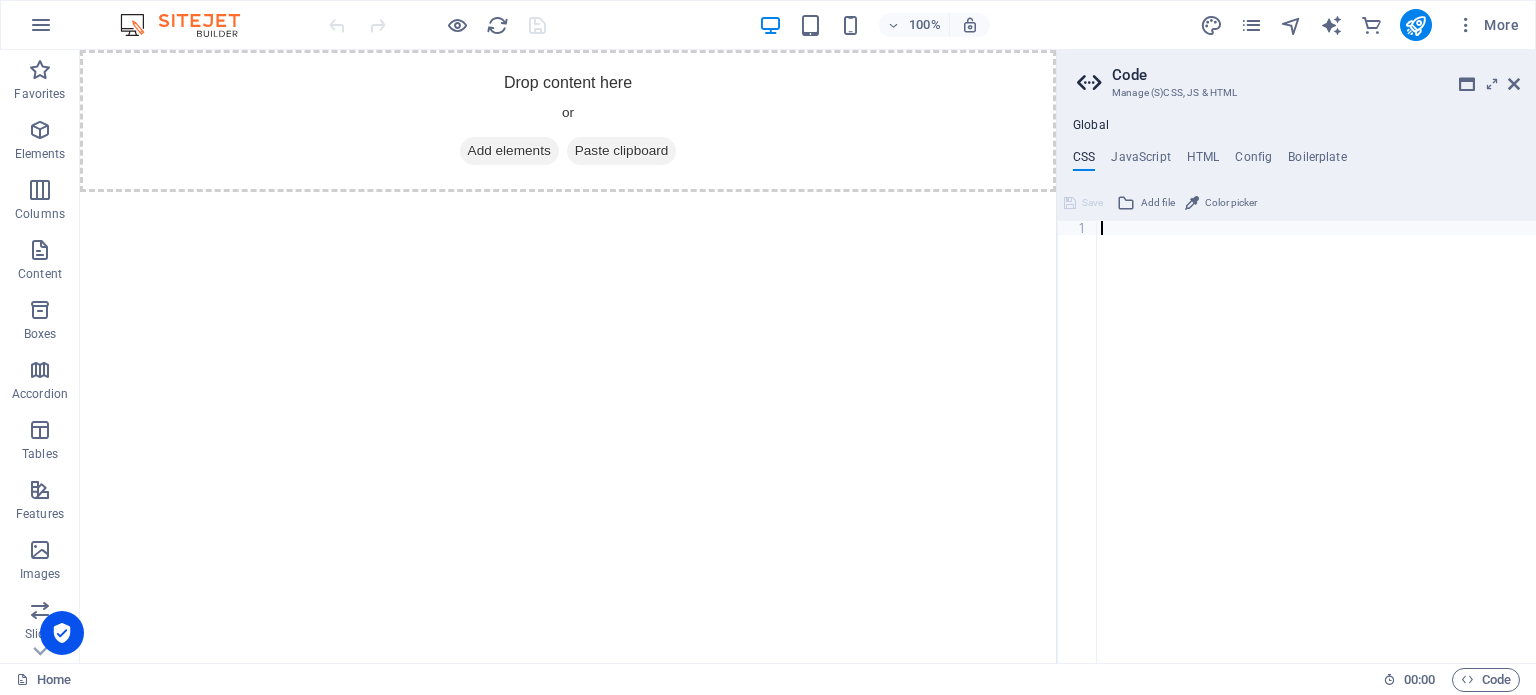click at bounding box center [1316, 456] 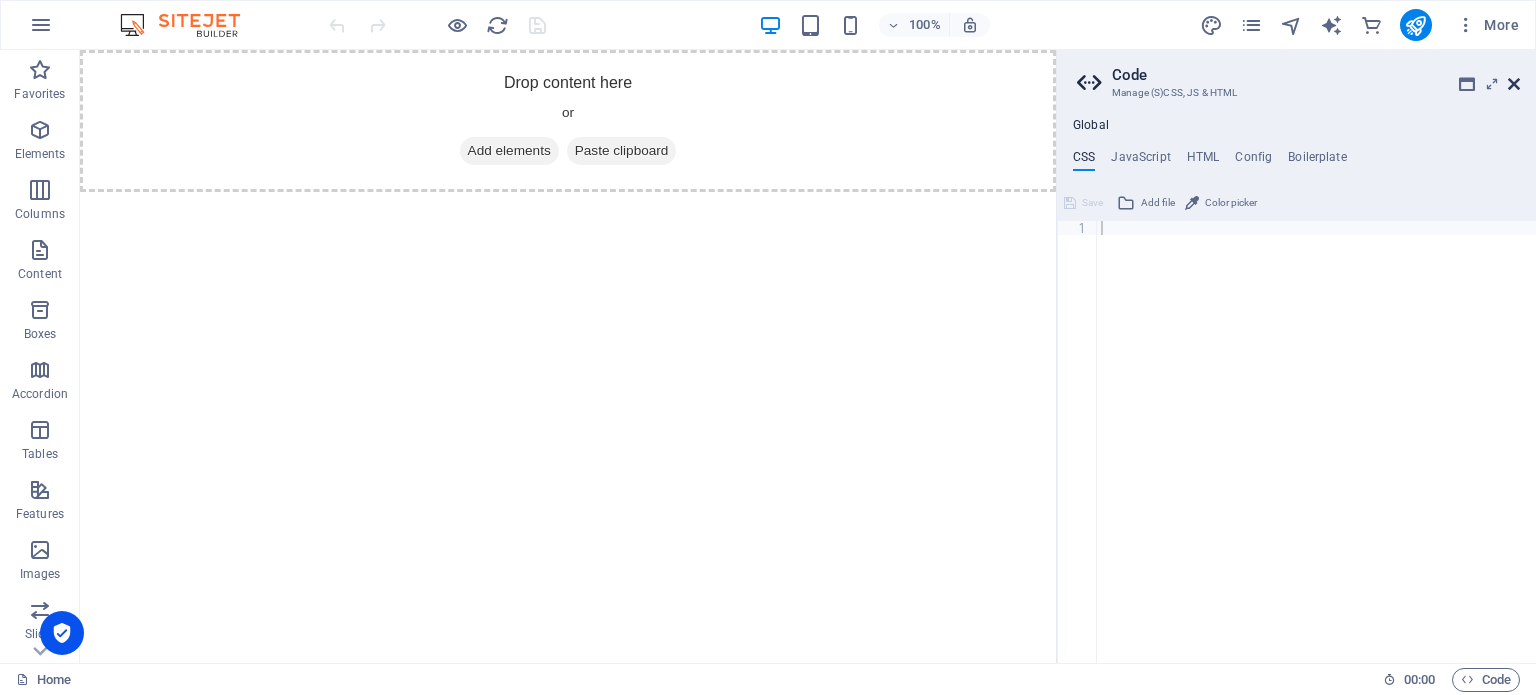 click at bounding box center [1514, 84] 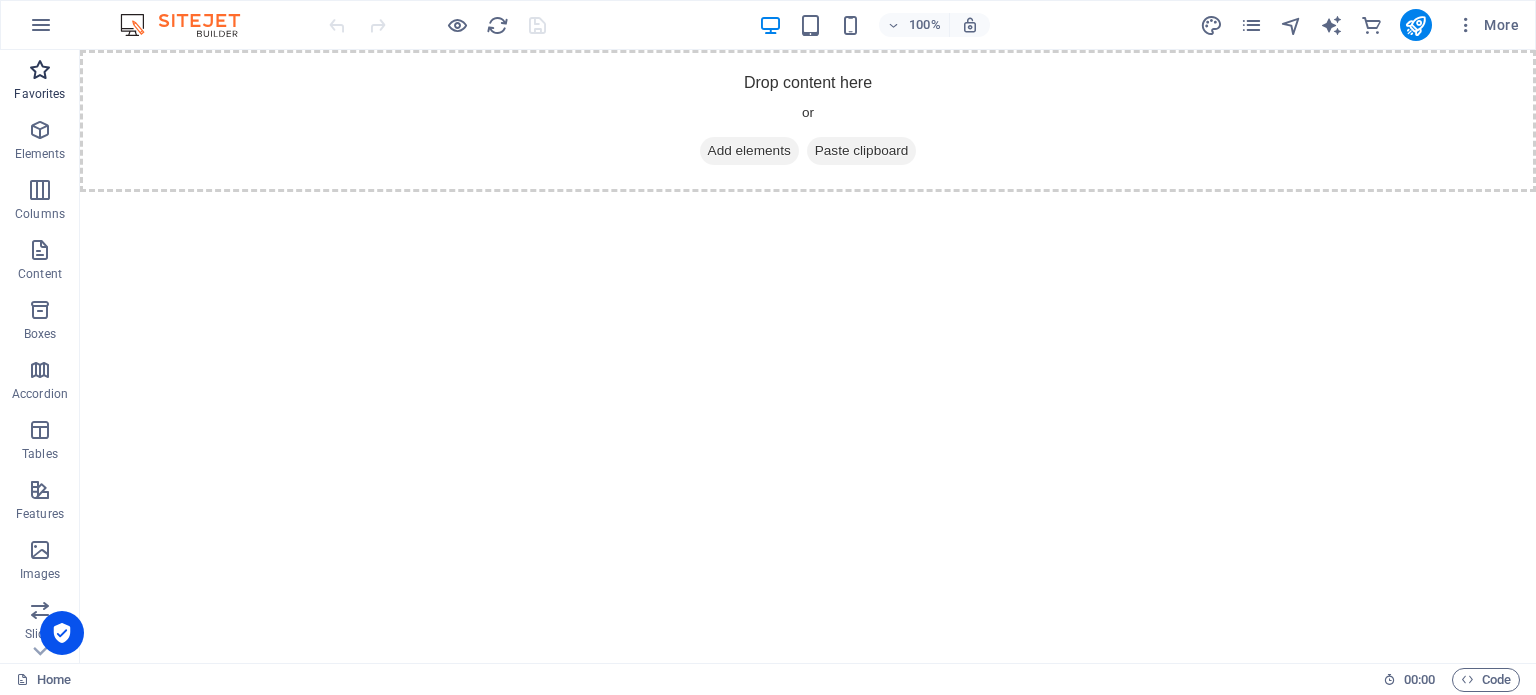 click at bounding box center [40, 70] 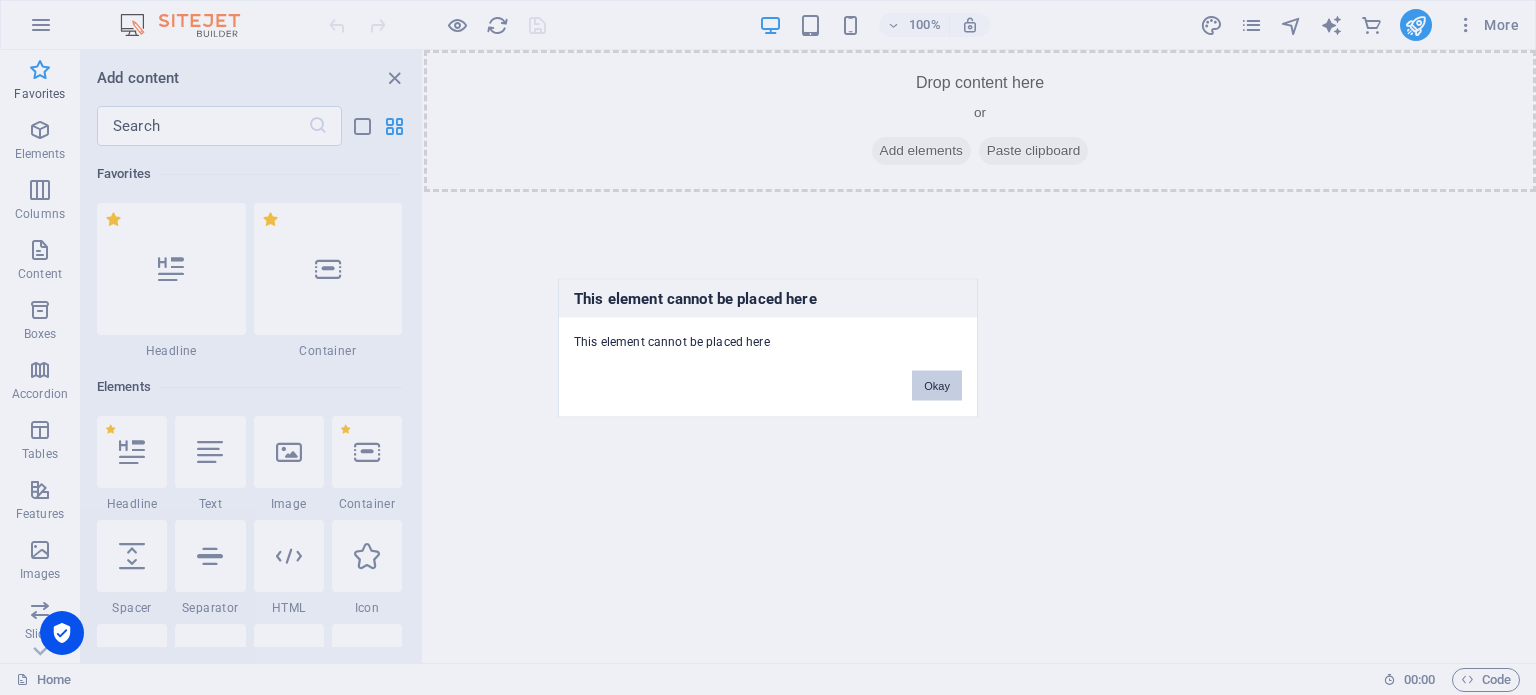 click on "Okay" at bounding box center [937, 385] 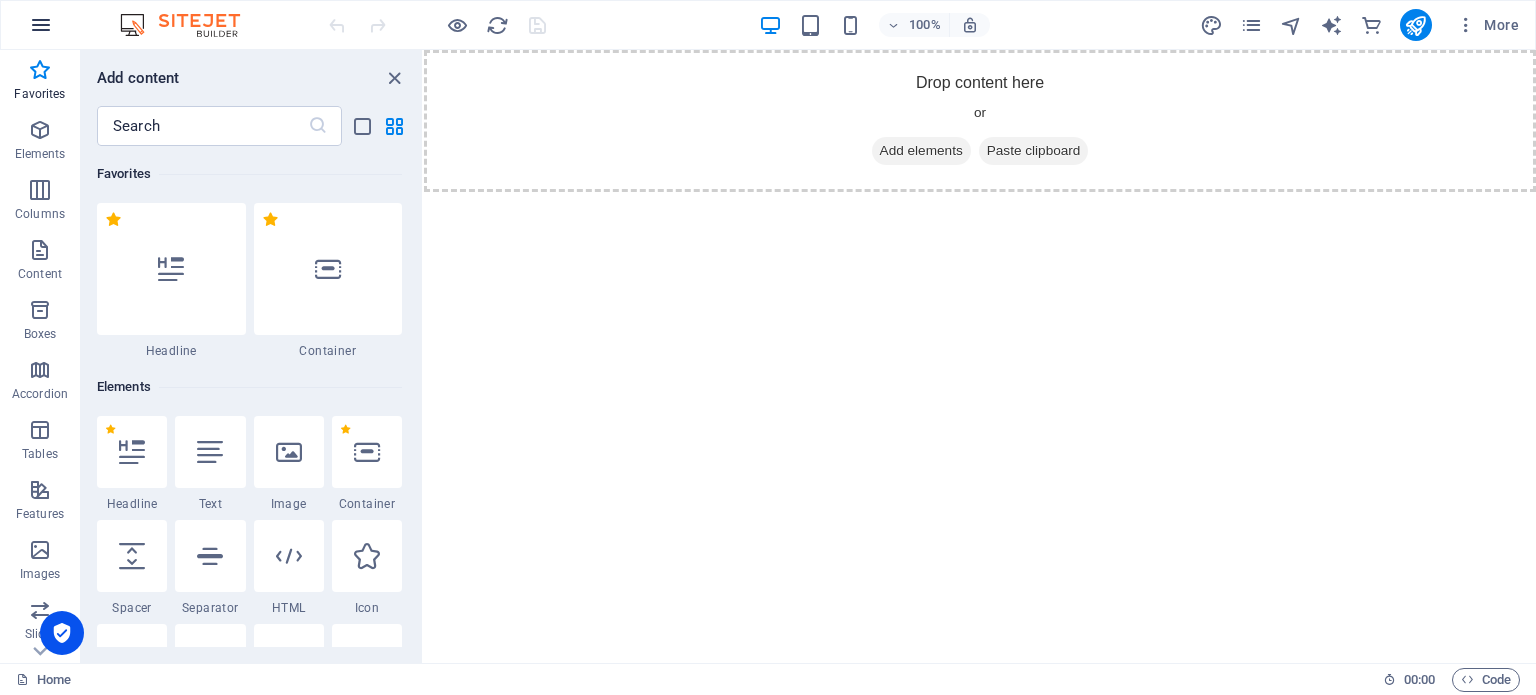 click at bounding box center (41, 25) 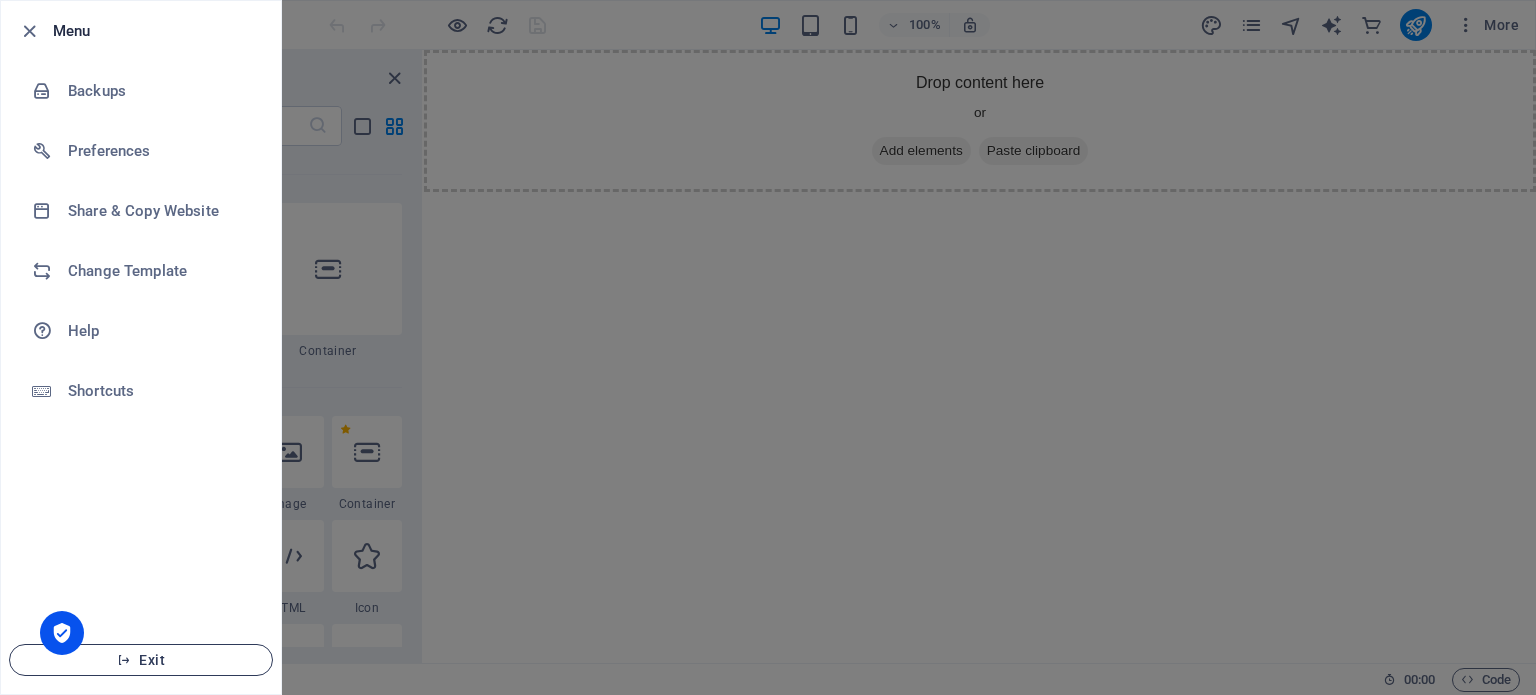 click on "Exit" at bounding box center [141, 660] 